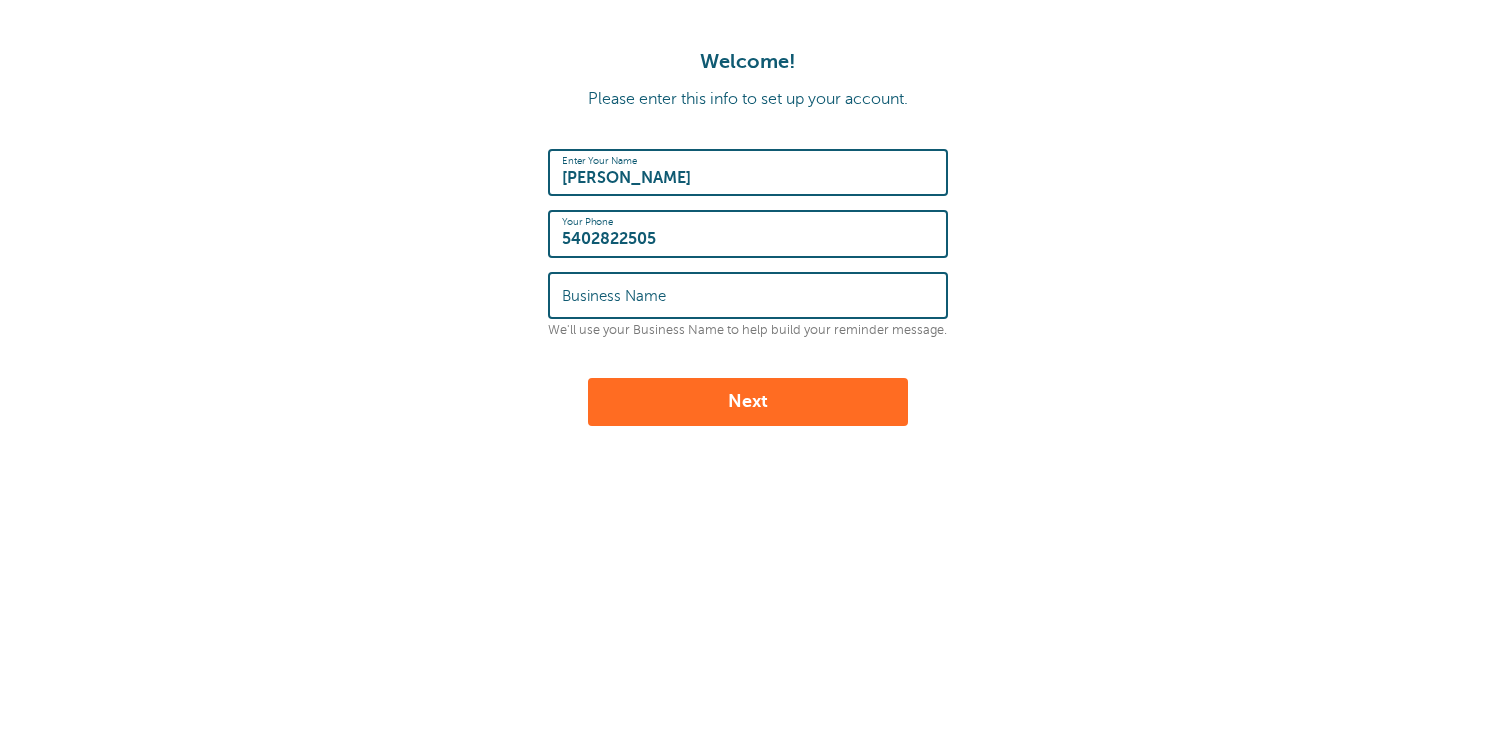 scroll, scrollTop: 0, scrollLeft: 0, axis: both 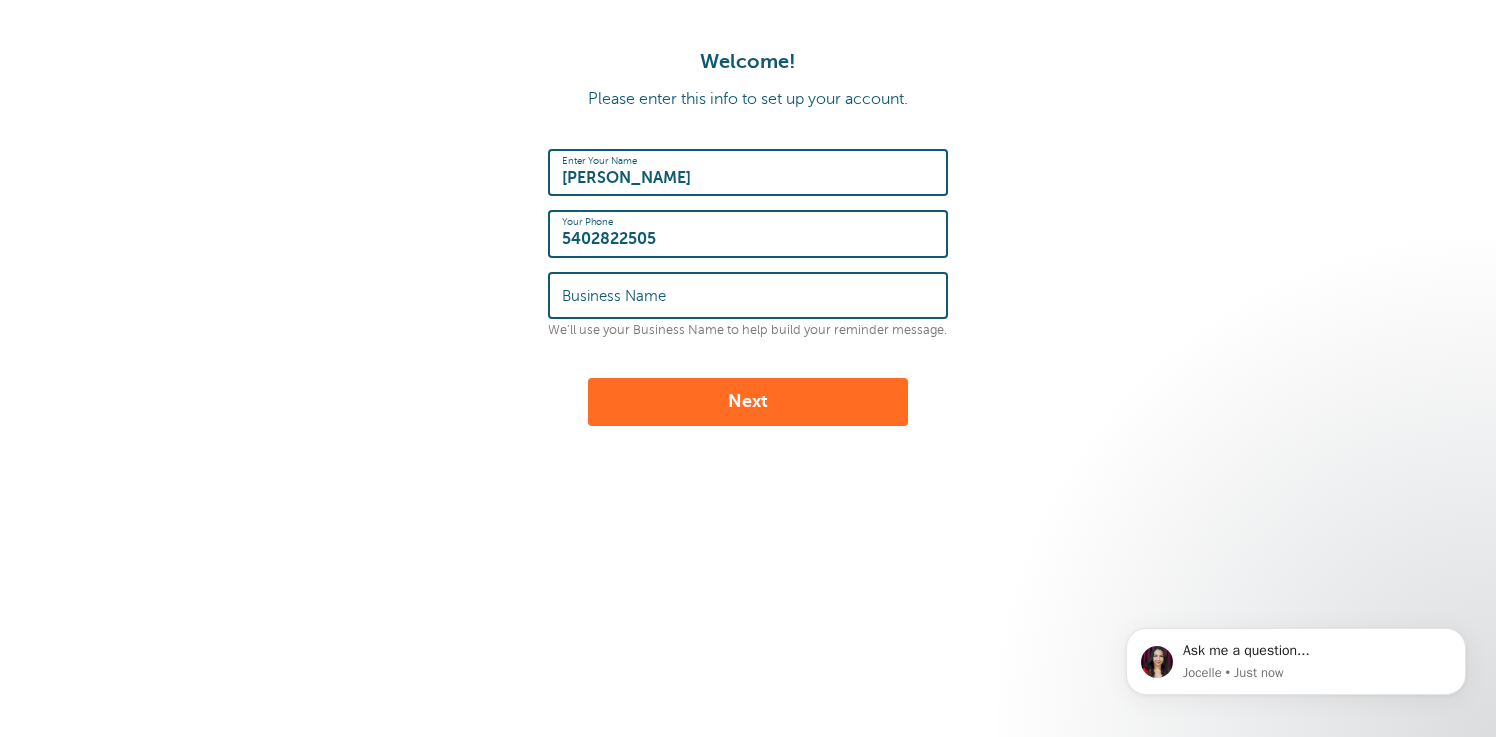 click on "Business Name" at bounding box center [748, 295] 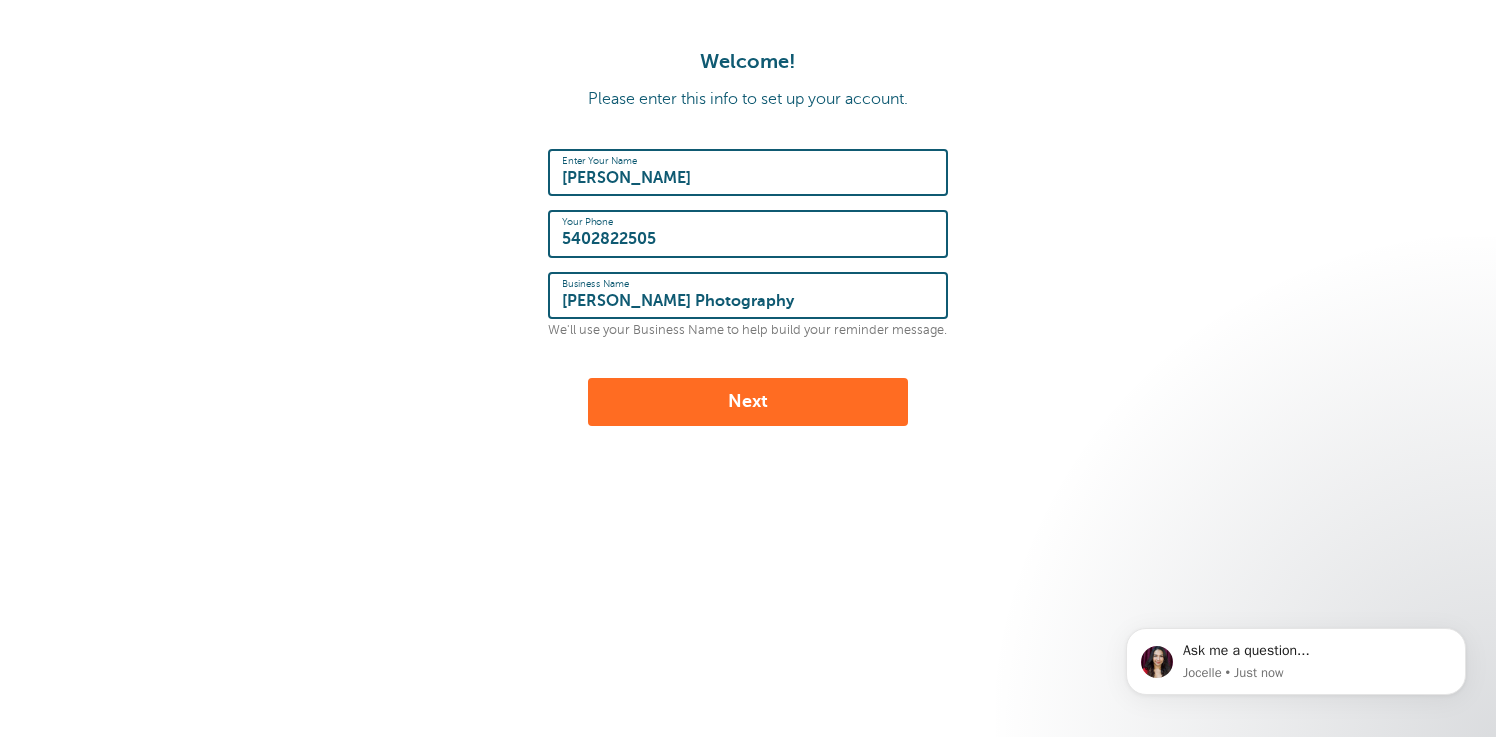 type on "Kristina Thompson Photography" 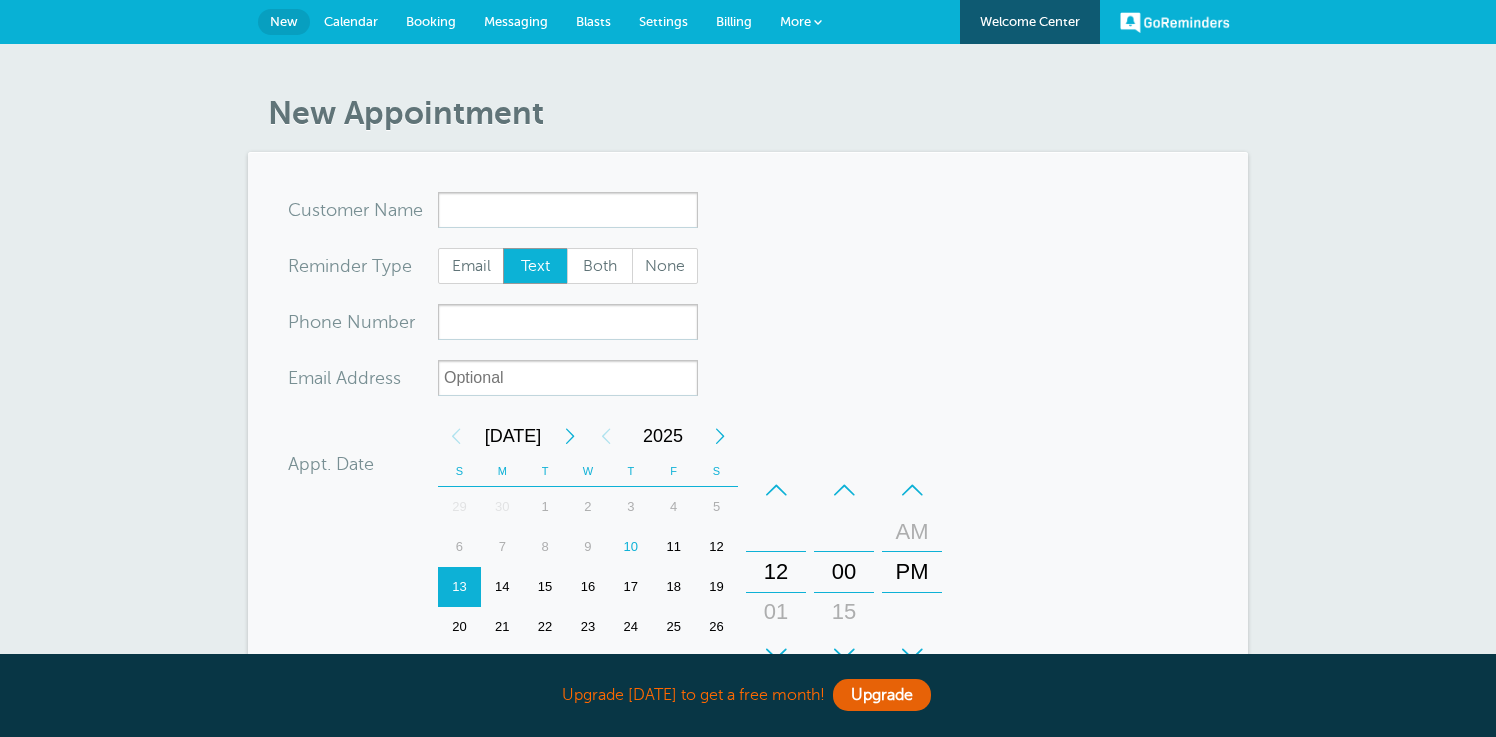 scroll, scrollTop: 0, scrollLeft: 0, axis: both 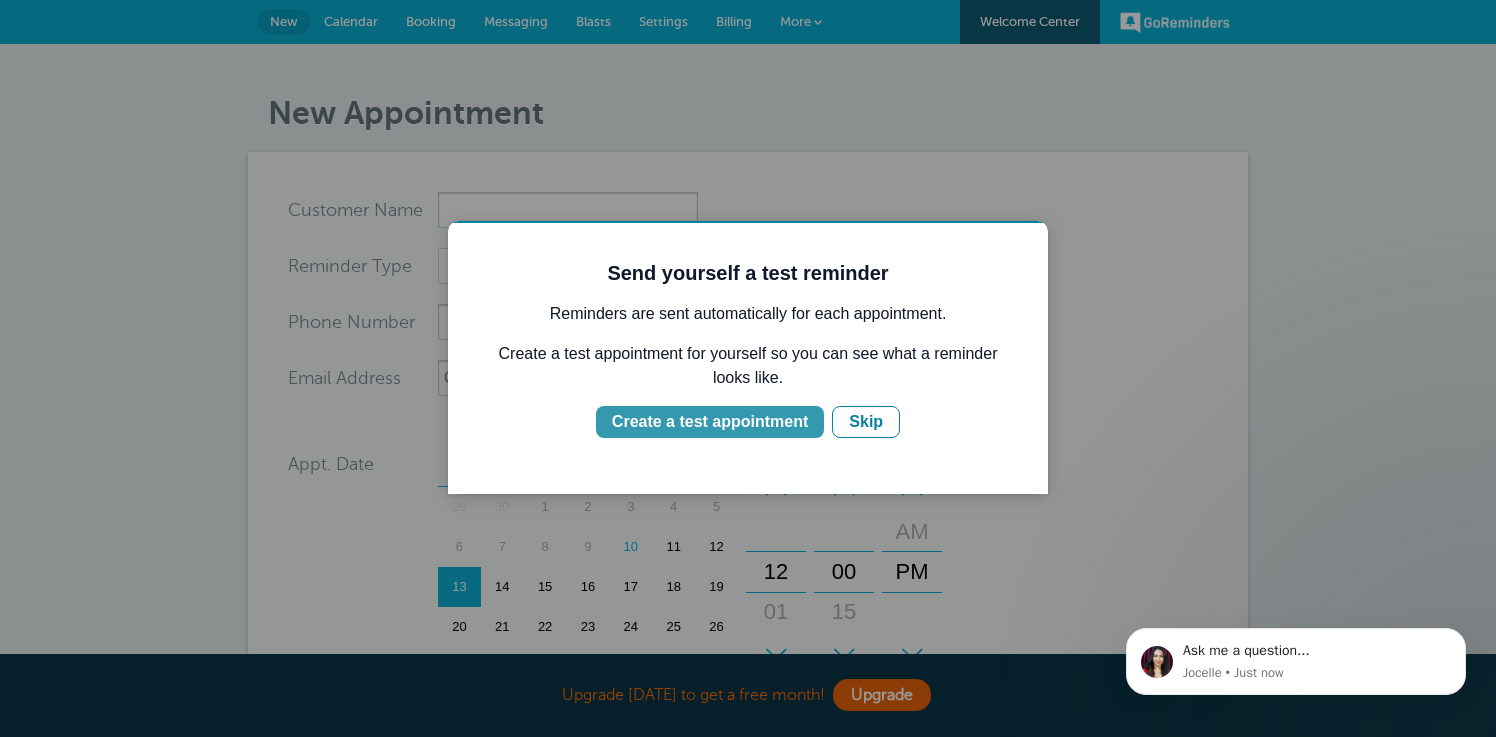 click on "Create a test appointment" at bounding box center (710, 422) 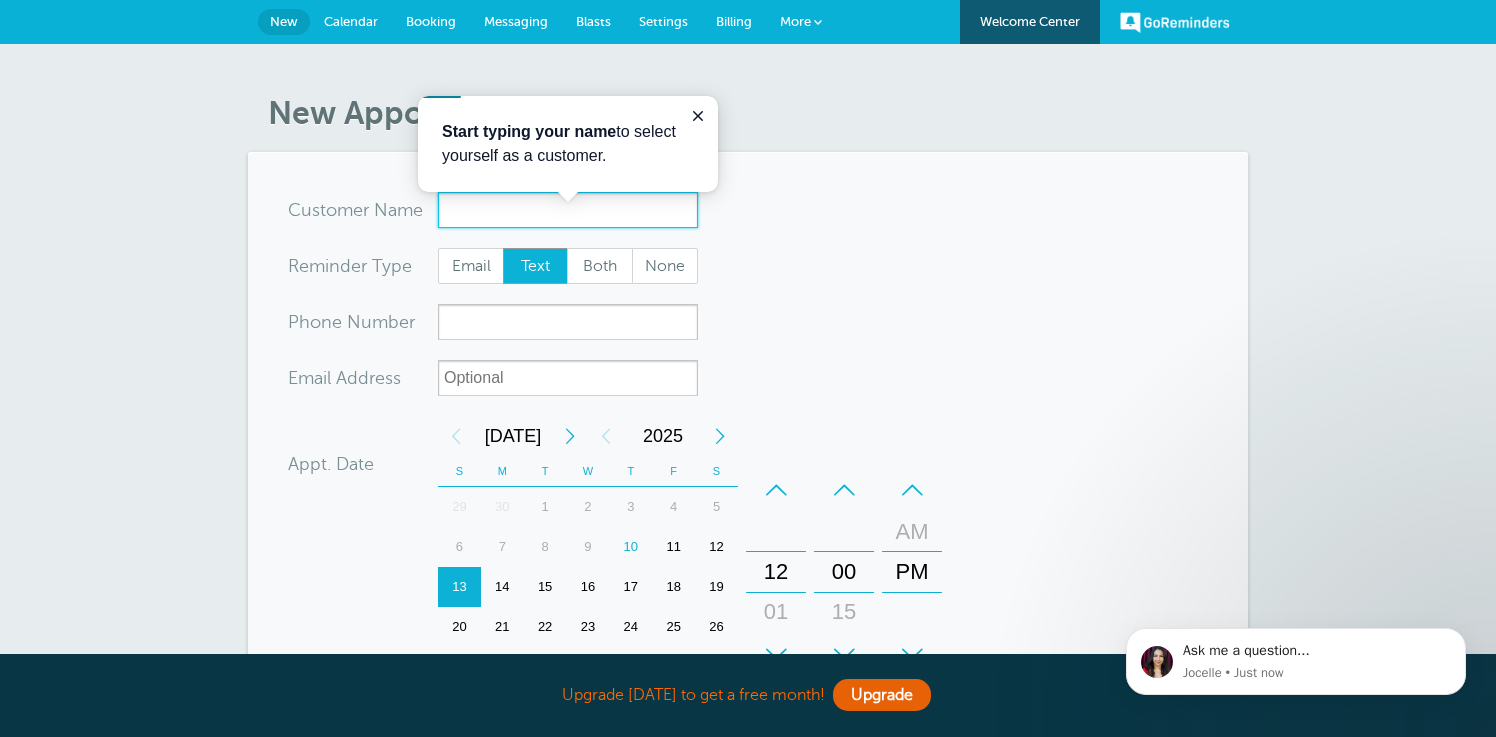 scroll, scrollTop: 0, scrollLeft: 0, axis: both 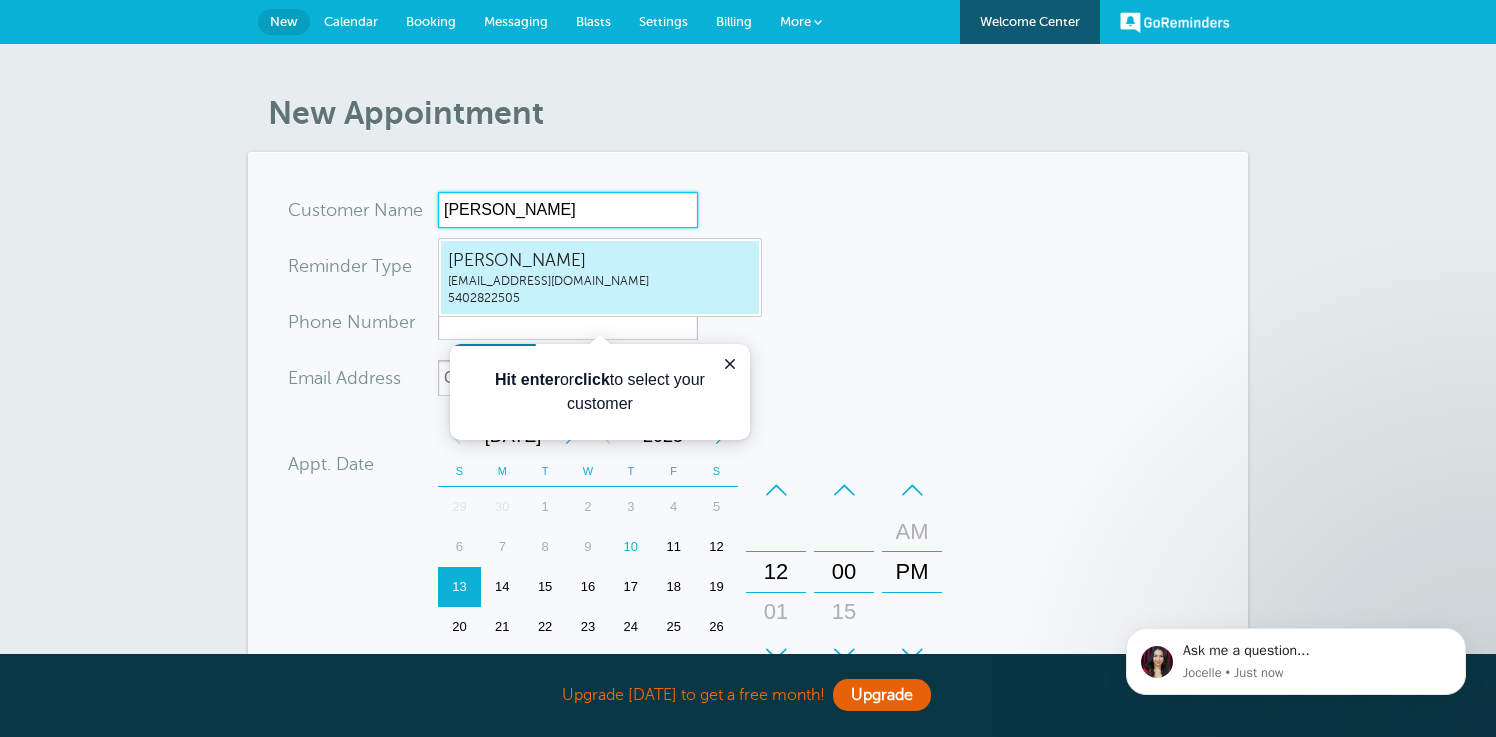 click on "kristinathompsonphotography@gmail.com" at bounding box center [600, 281] 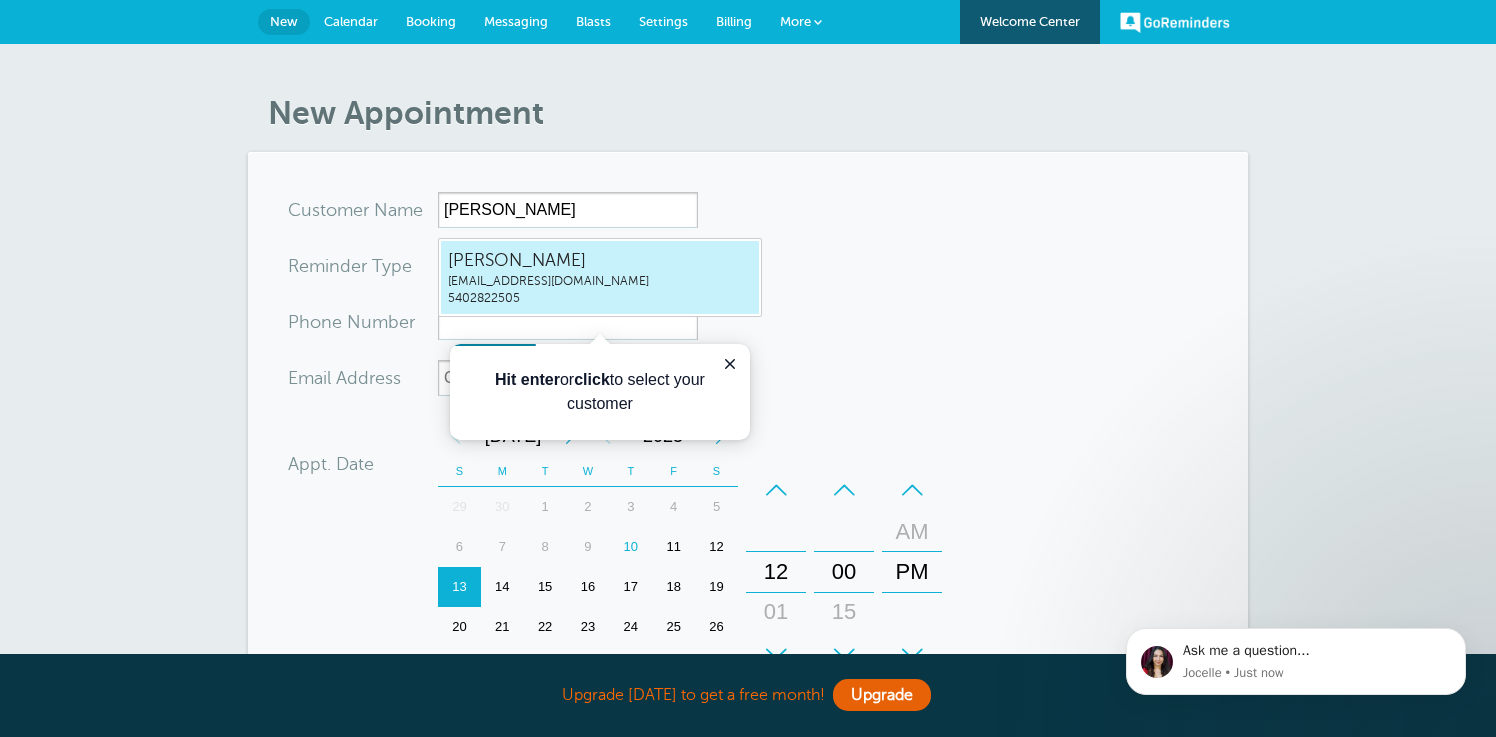 type on "Kristinakristinathompsonphotography@gmail.com5402822505" 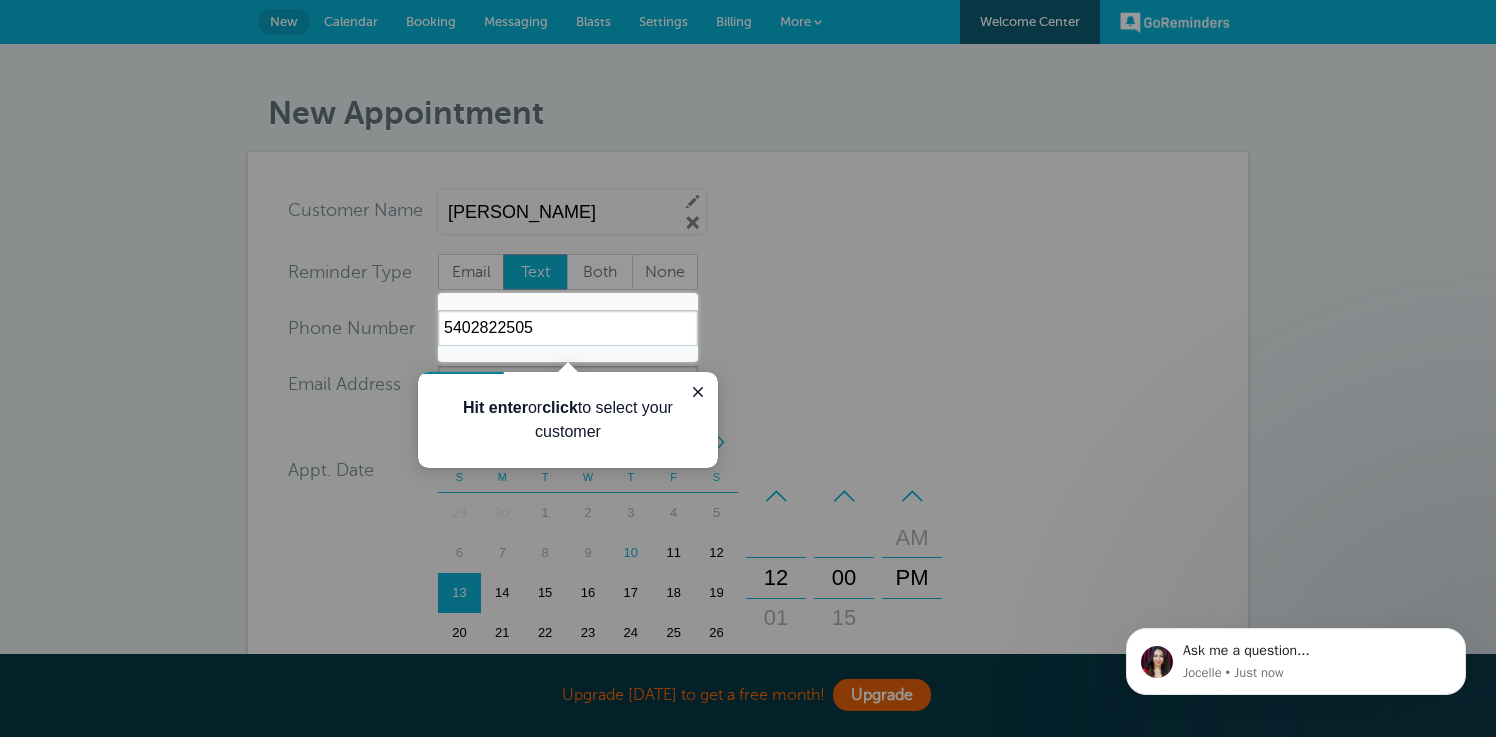 scroll, scrollTop: 654, scrollLeft: 0, axis: vertical 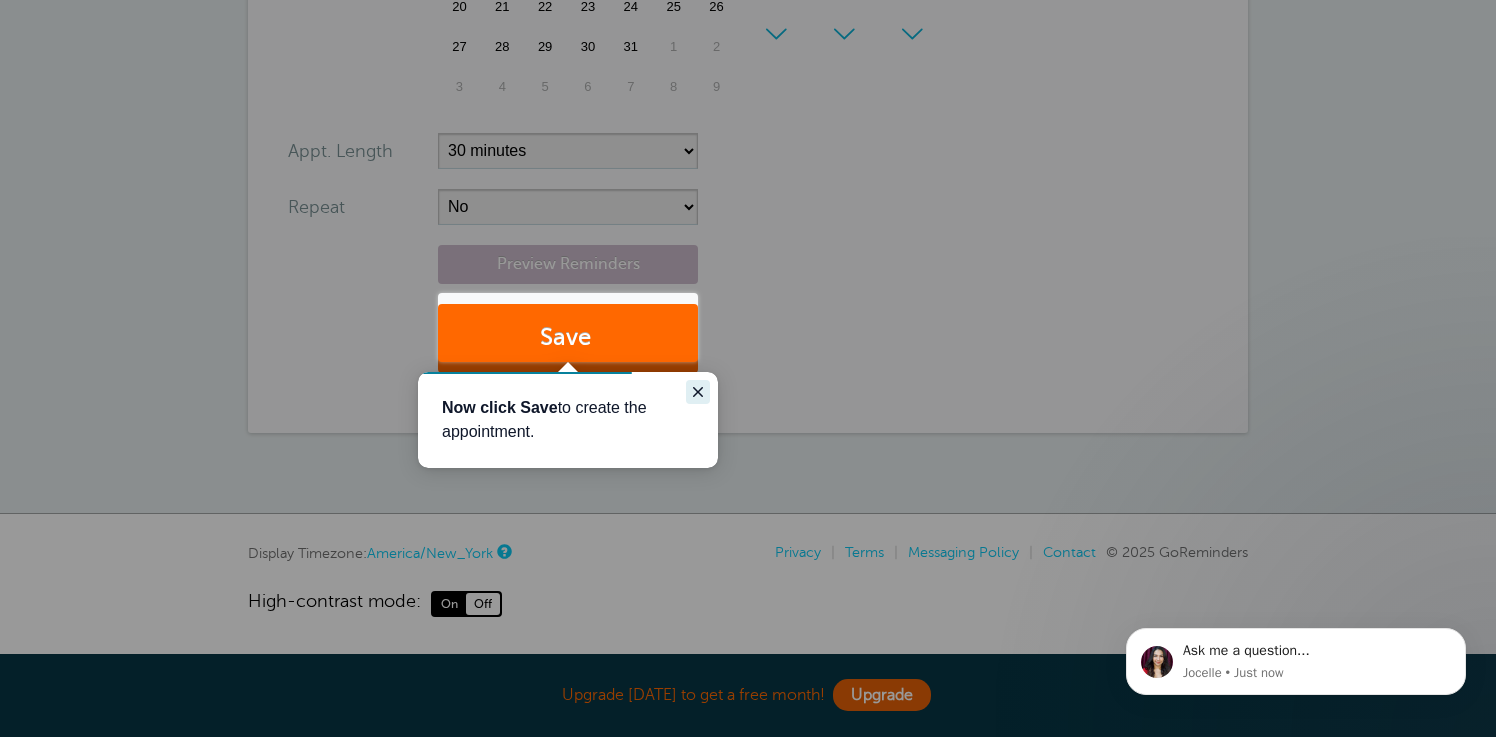 click 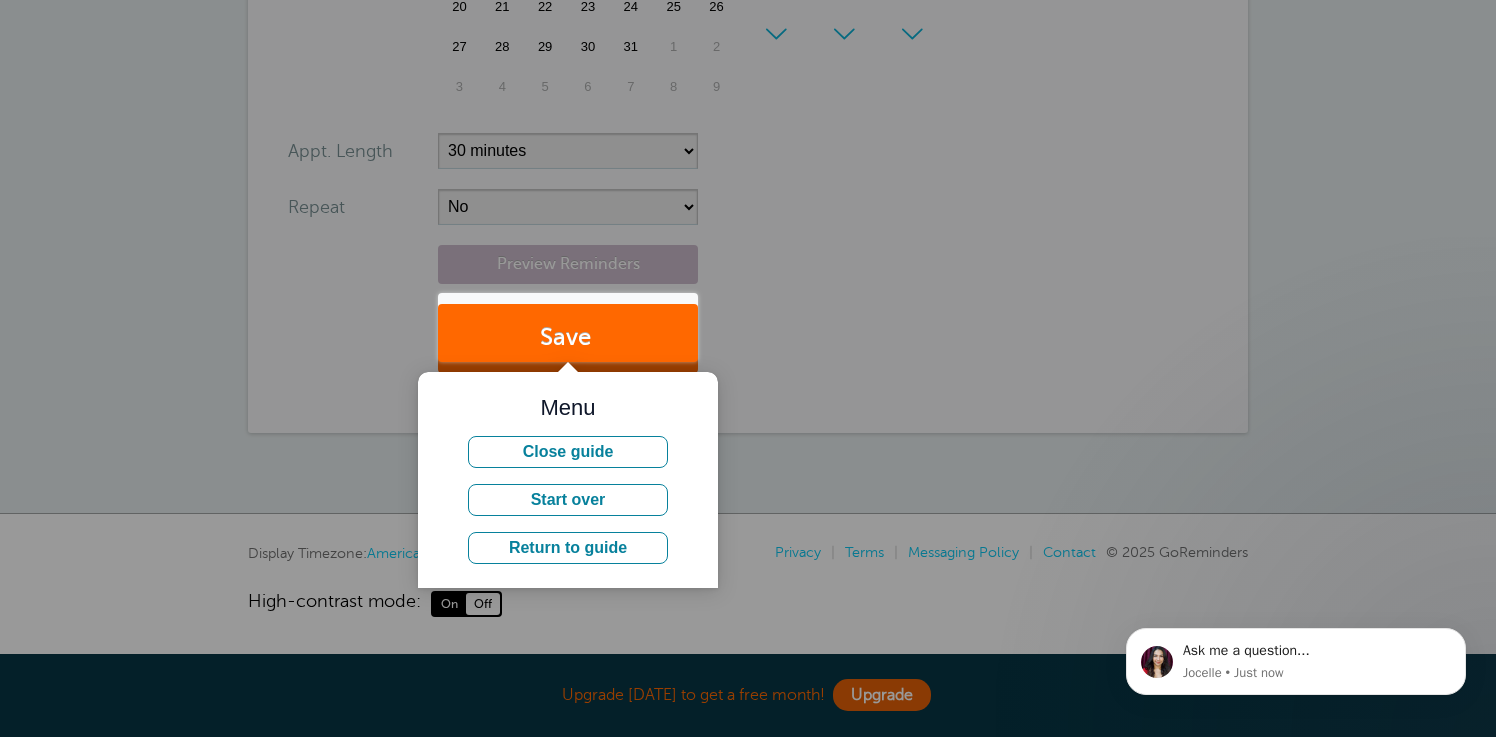 click at bounding box center [967, 549] 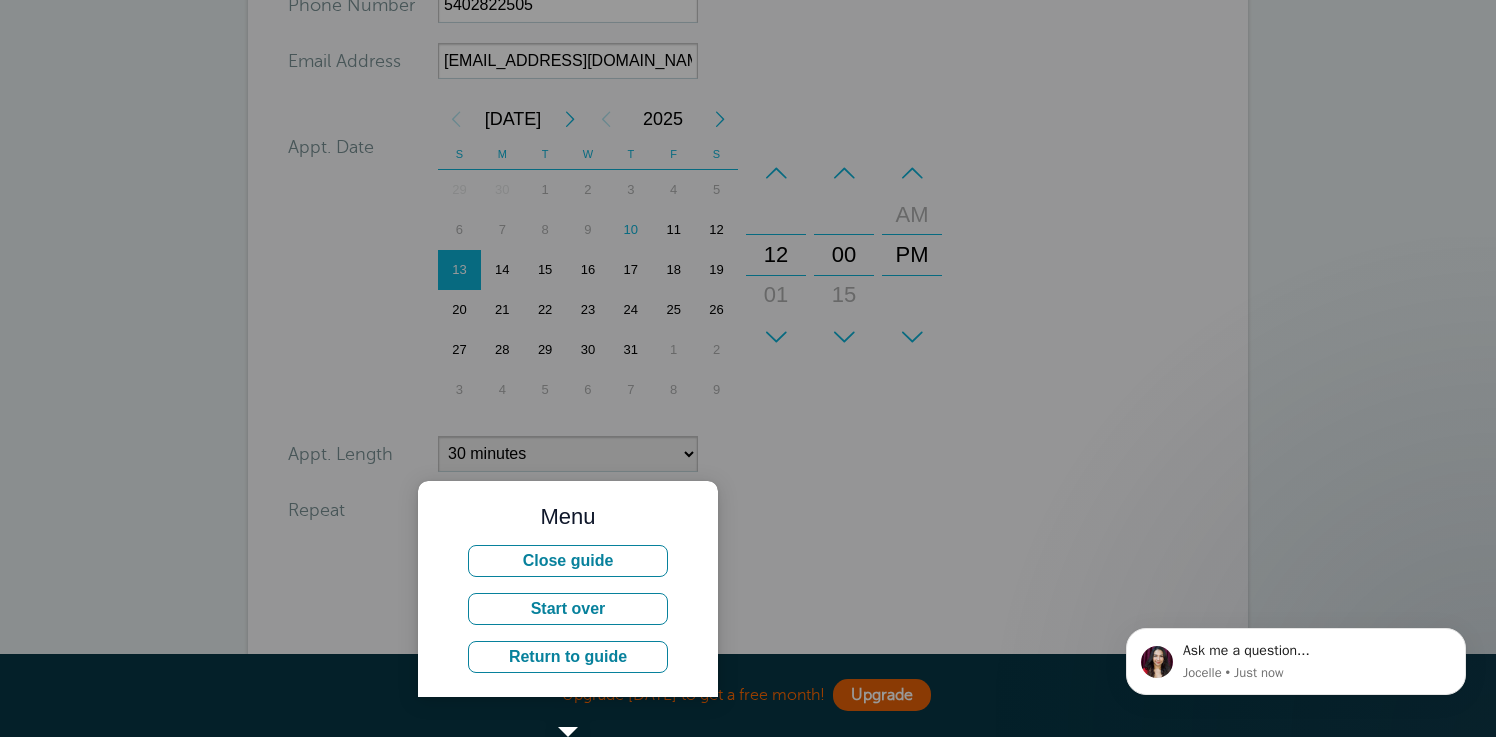 scroll, scrollTop: 338, scrollLeft: 0, axis: vertical 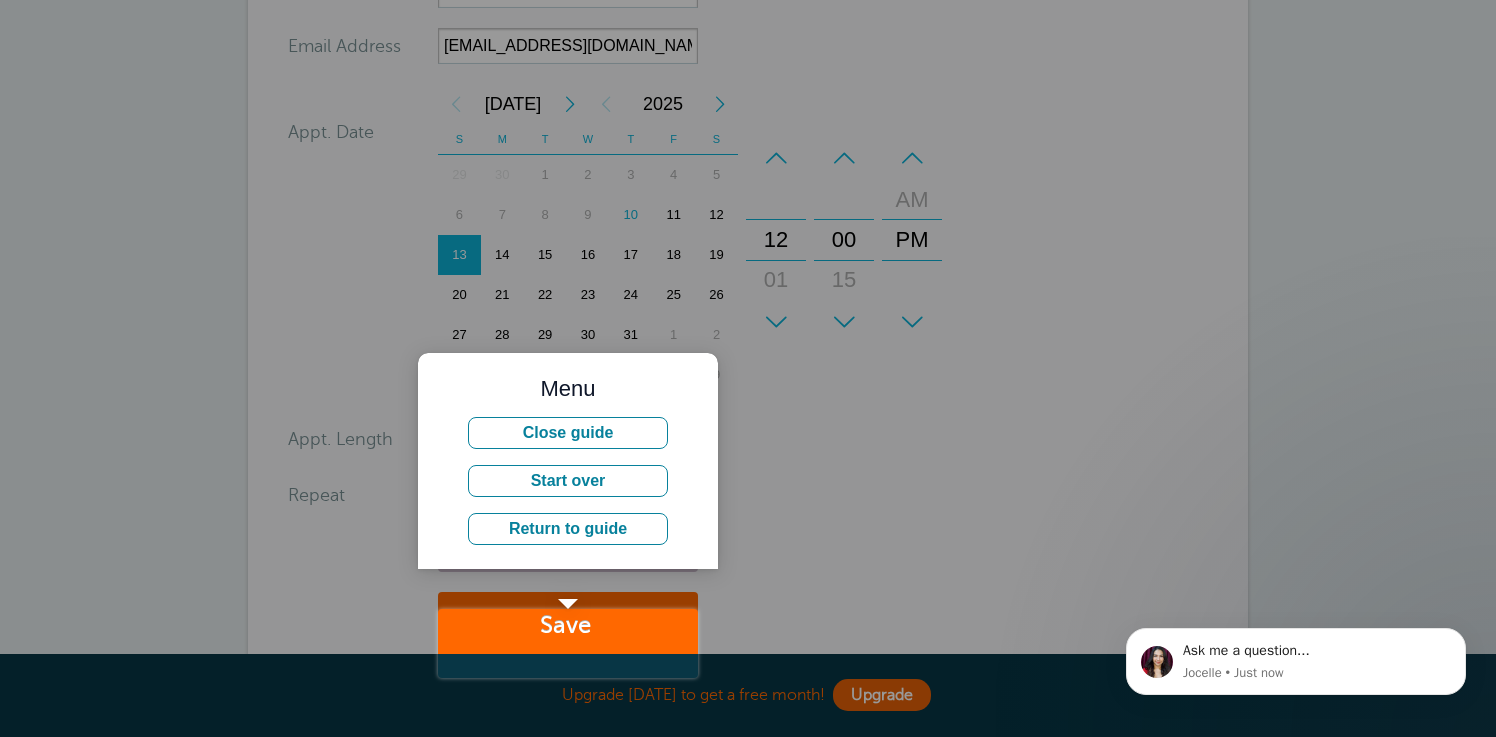 click at bounding box center [349, 304] 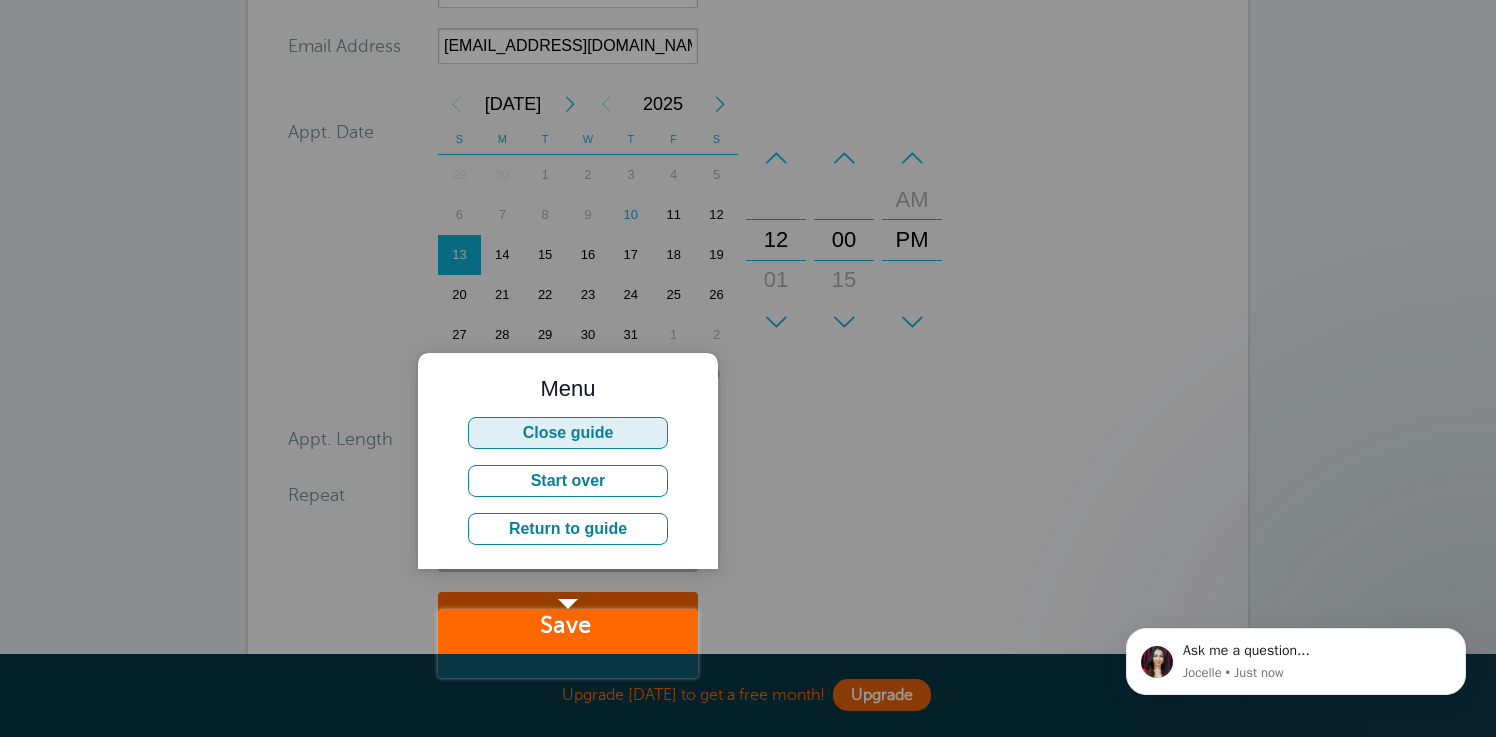click on "Close guide" at bounding box center (568, 433) 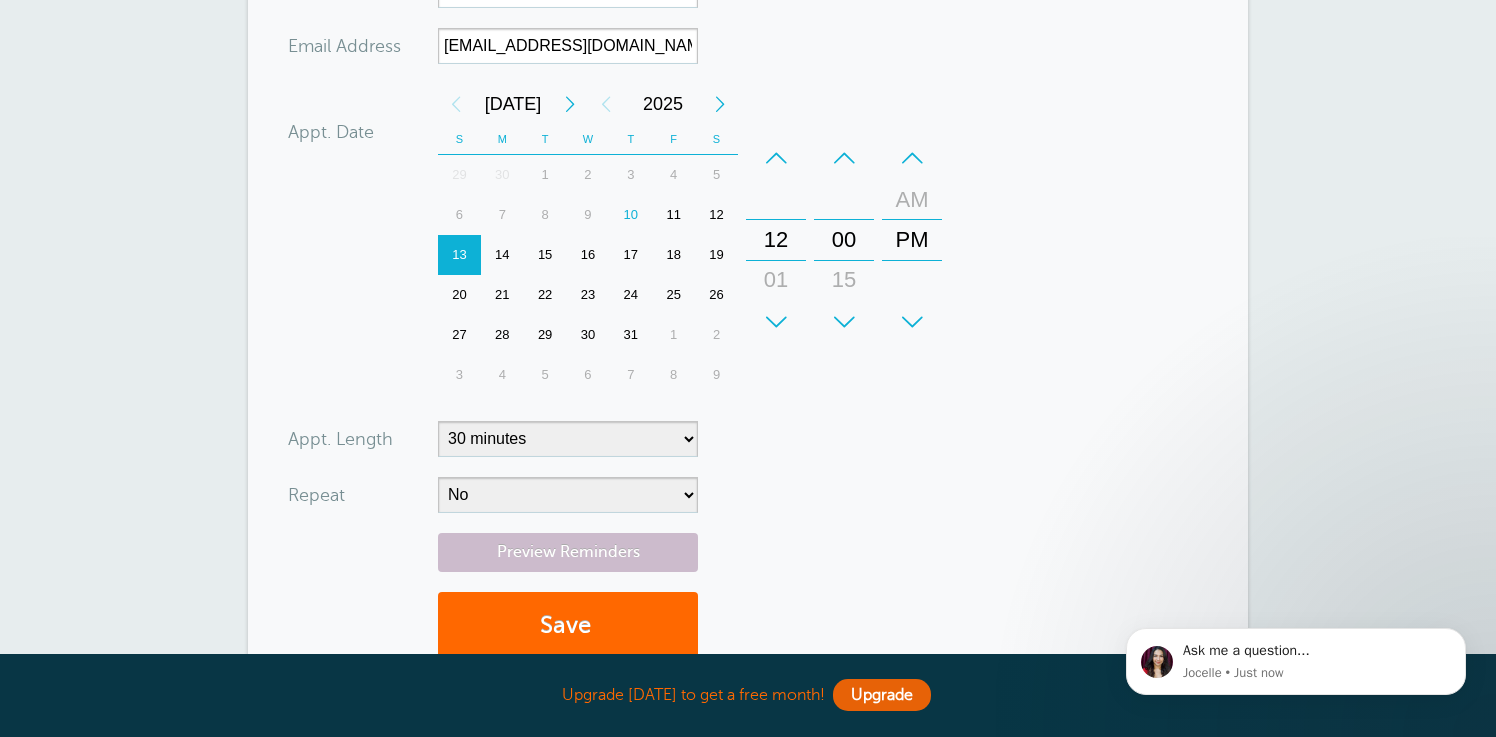 click on "11" at bounding box center [673, 215] 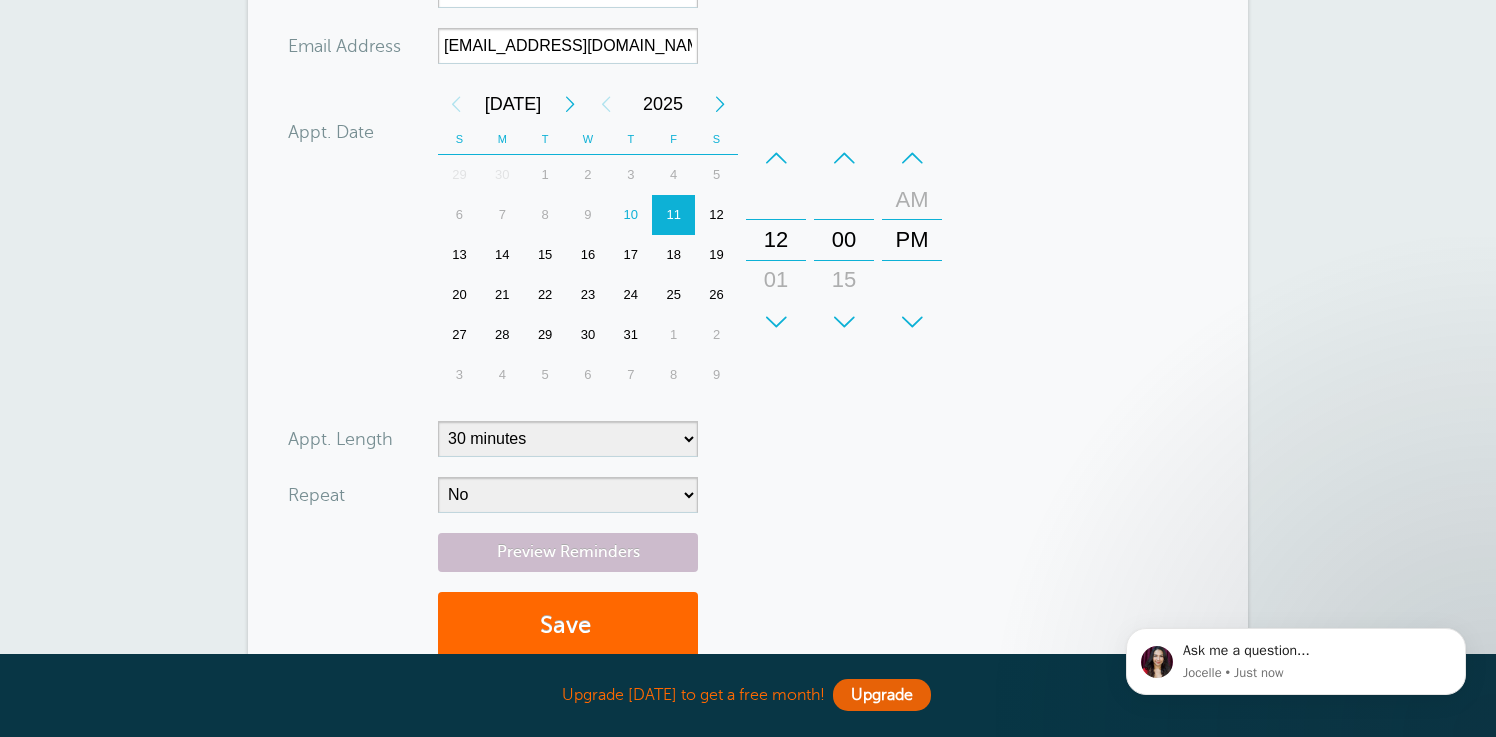 click on "12" at bounding box center [776, 240] 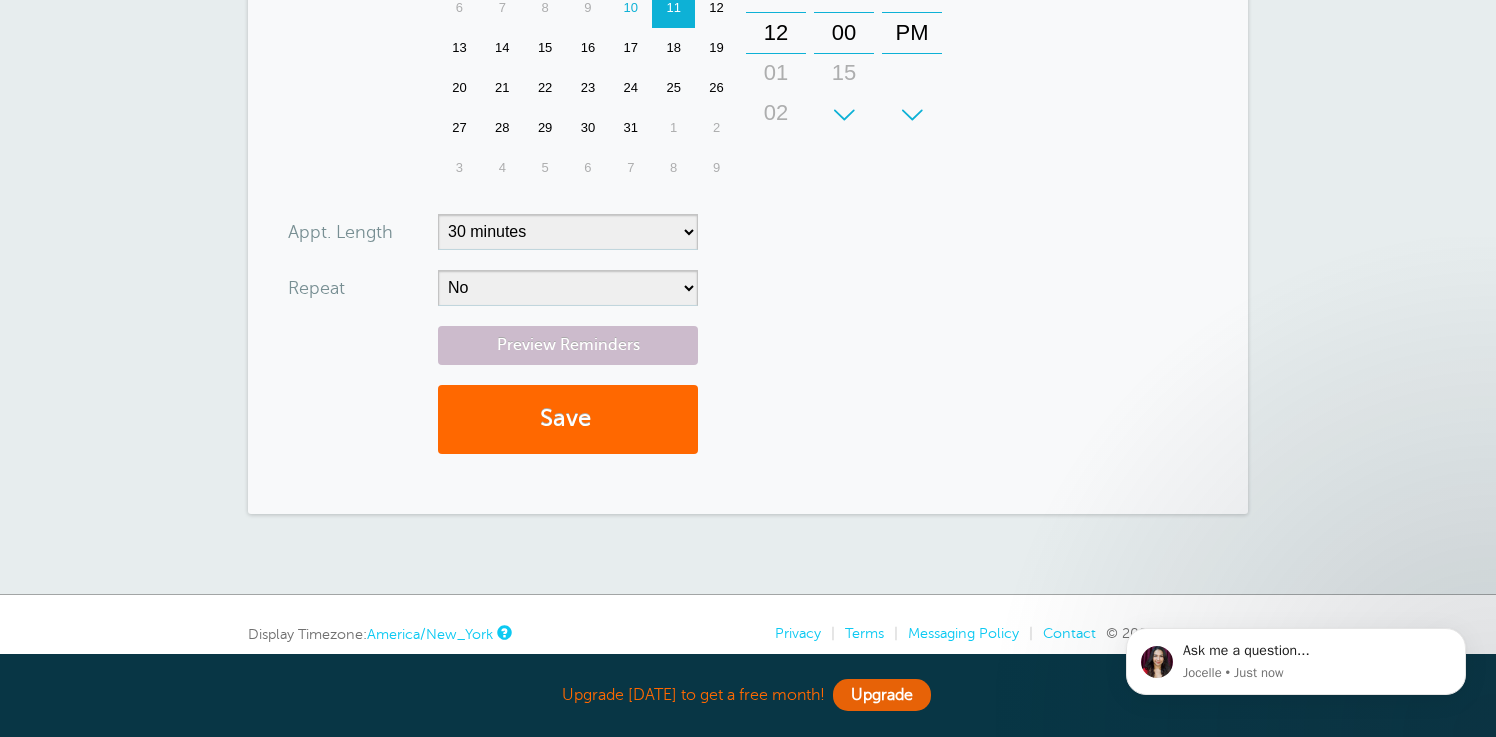 scroll, scrollTop: 559, scrollLeft: 0, axis: vertical 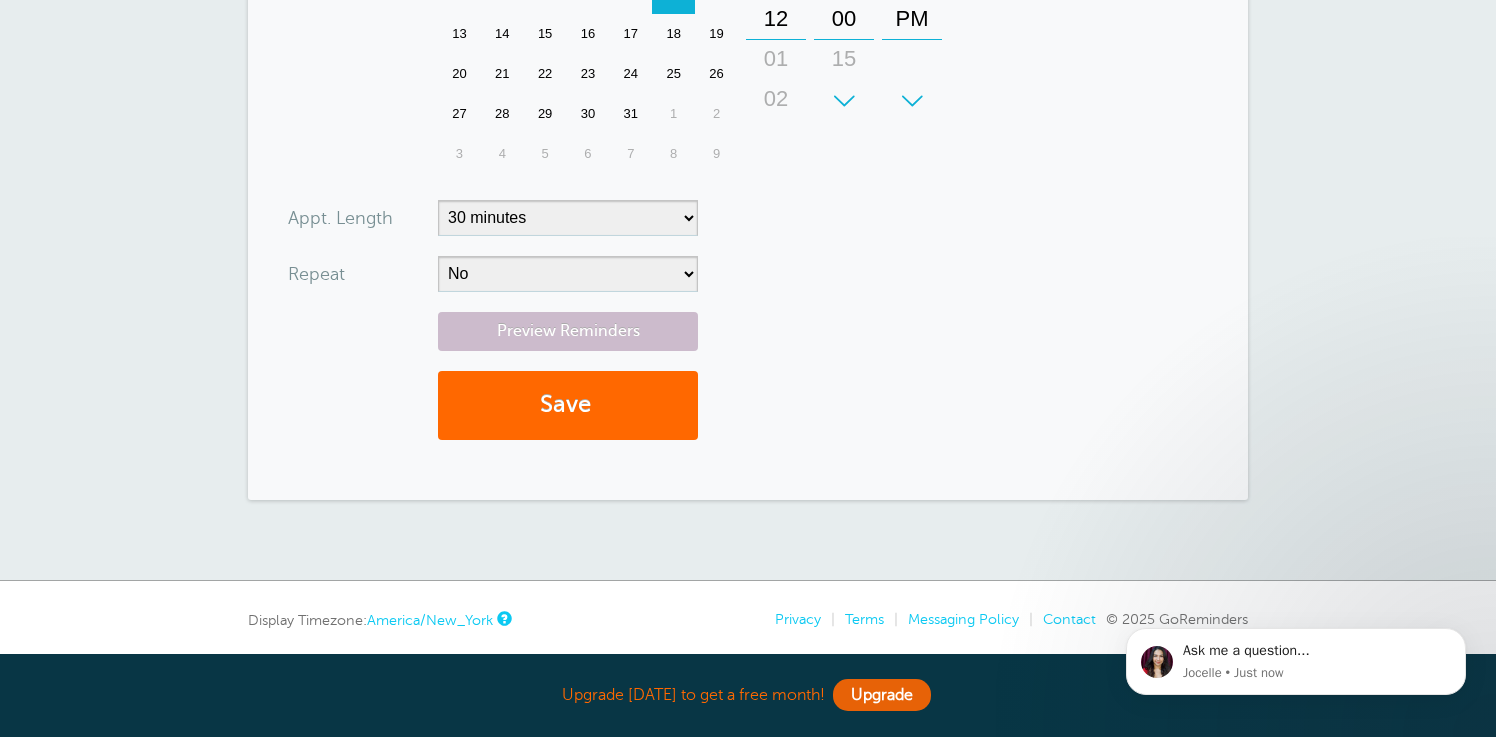 click on "01" at bounding box center [776, 59] 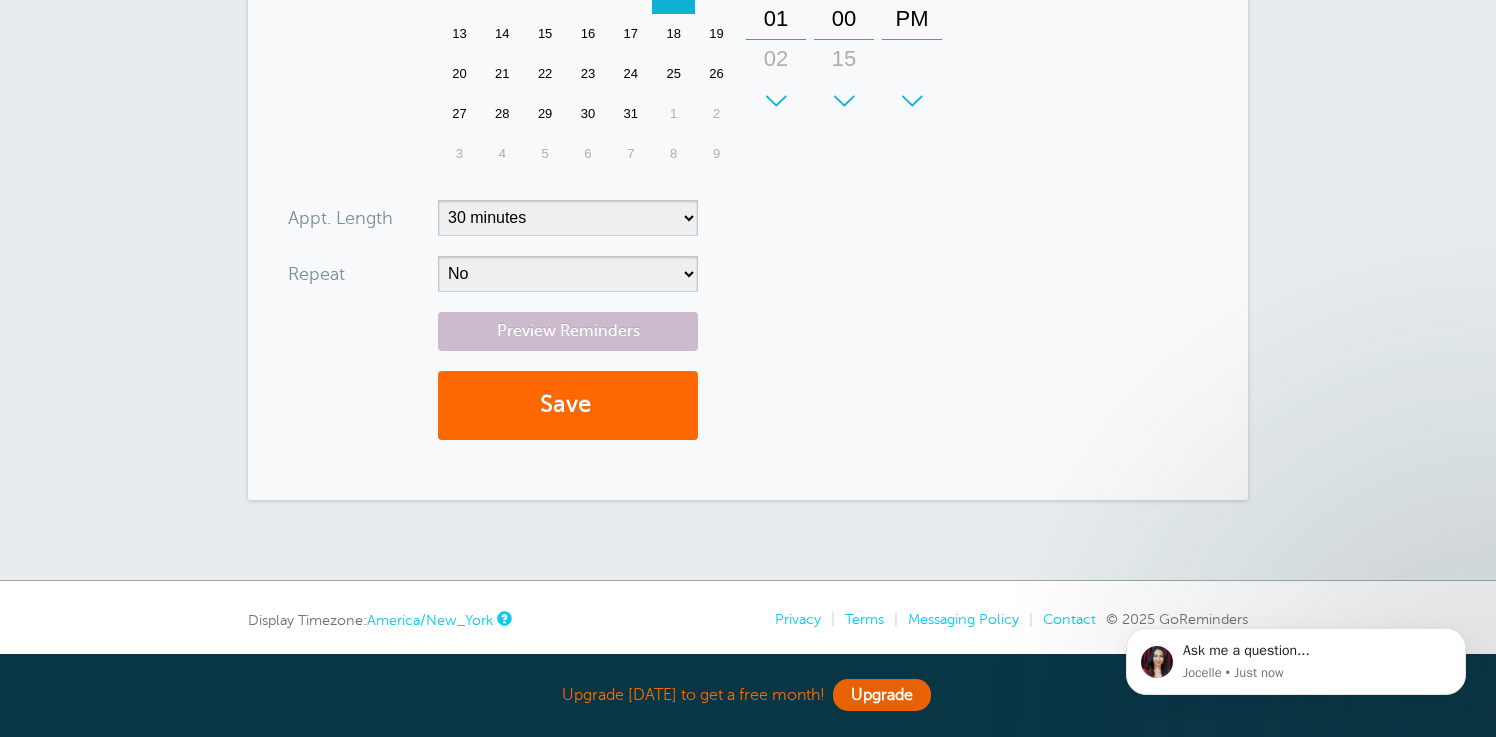 click on "+" at bounding box center (776, 101) 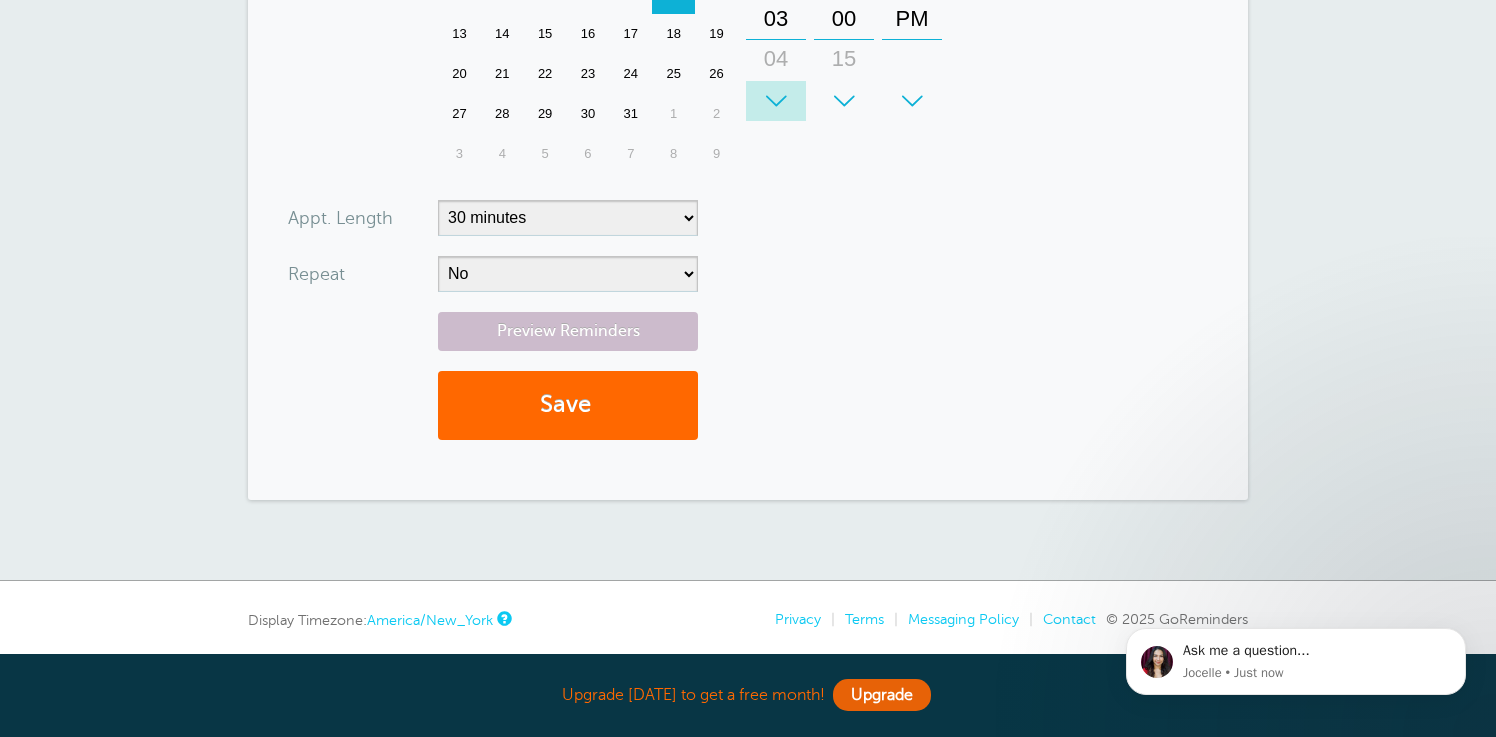 click on "+" at bounding box center [776, 101] 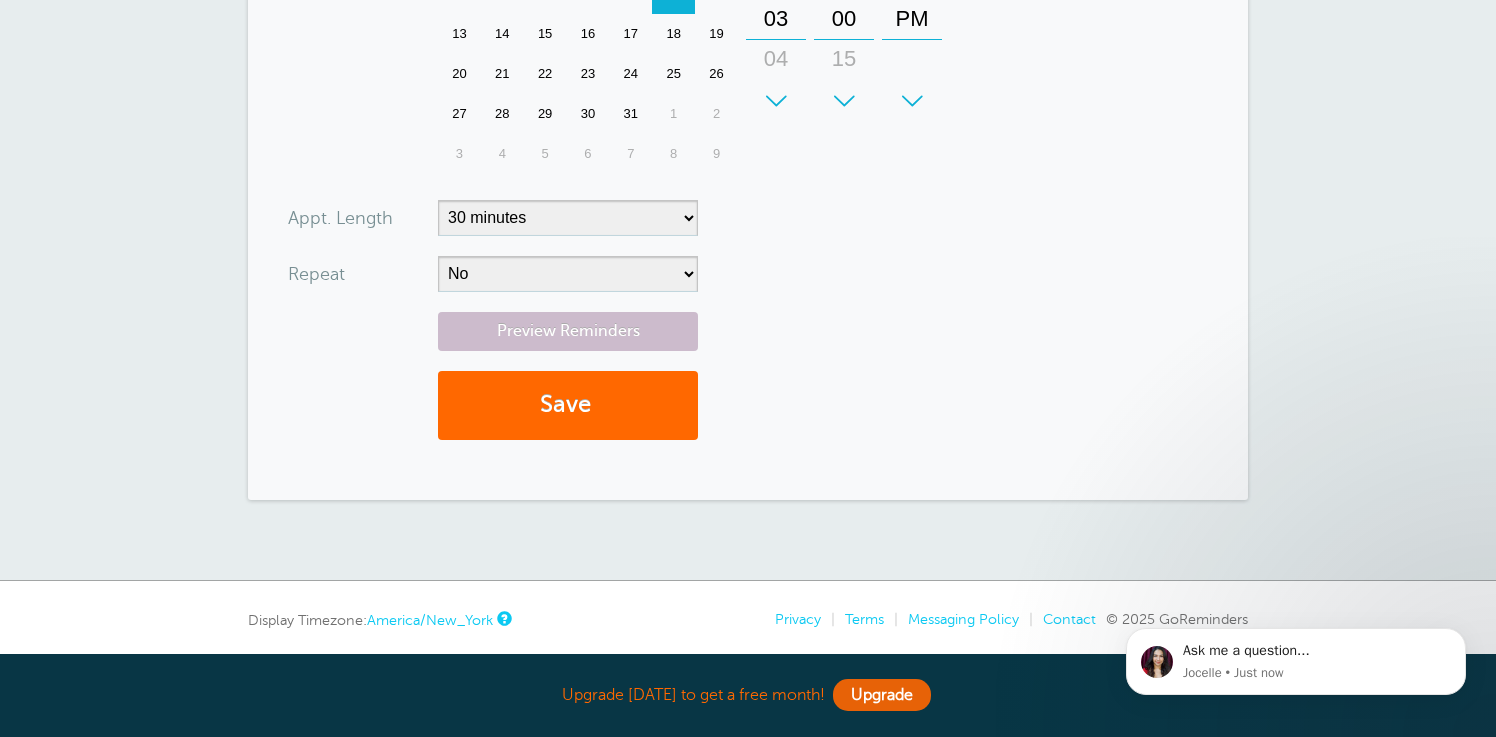 click on "04" at bounding box center (776, 59) 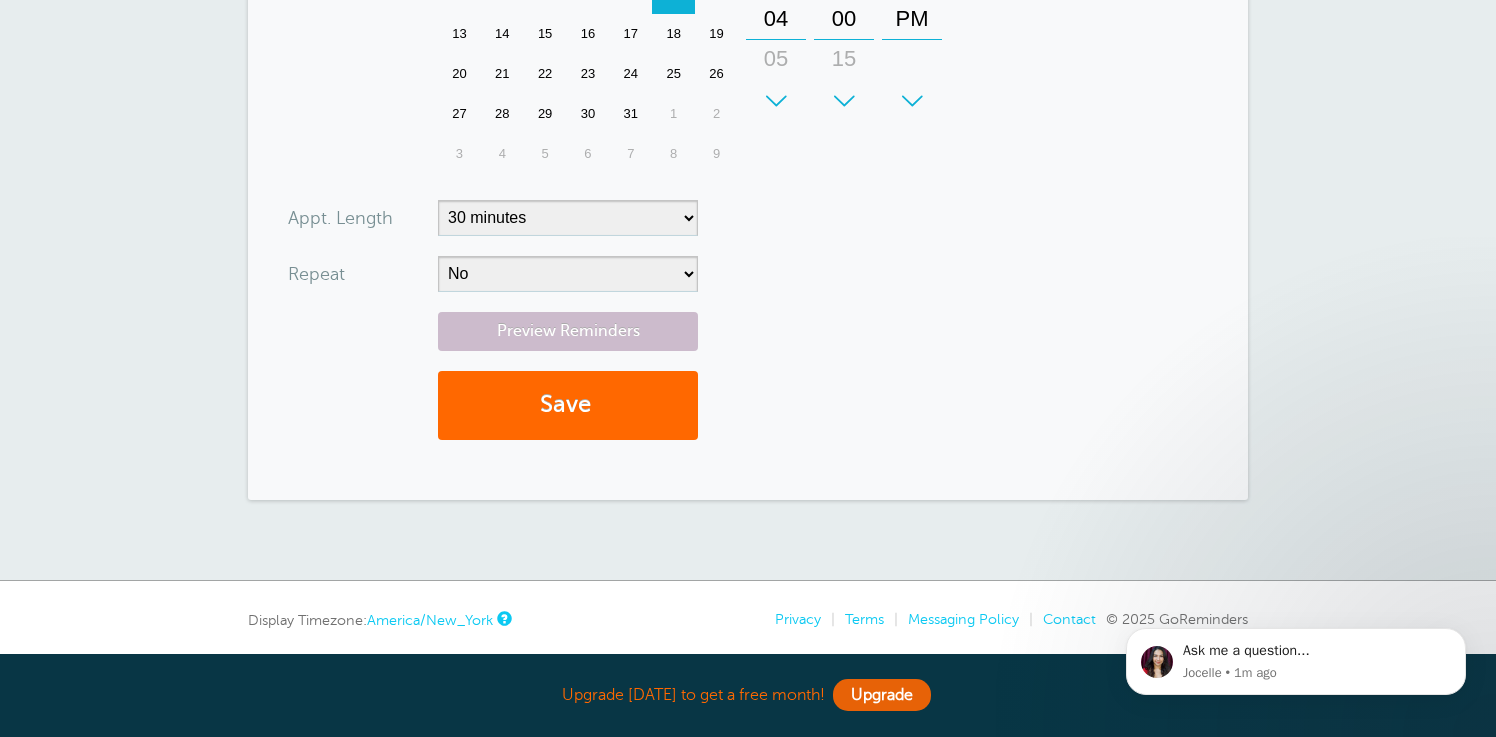 click on "You are creating a new customer. To use an existing customer select one from the autocomplete dropdown.
x-no-autofill
Cus tomer N ame
Kristinakristinathompsonphotography@gmail.com5402822505 Kristinakristinathompsonphotography@gmail.com5402822505
Kristina
Edit
Remove
Customer TZ
--
Time zone
am/pm
US/CANADA" at bounding box center (748, 46) 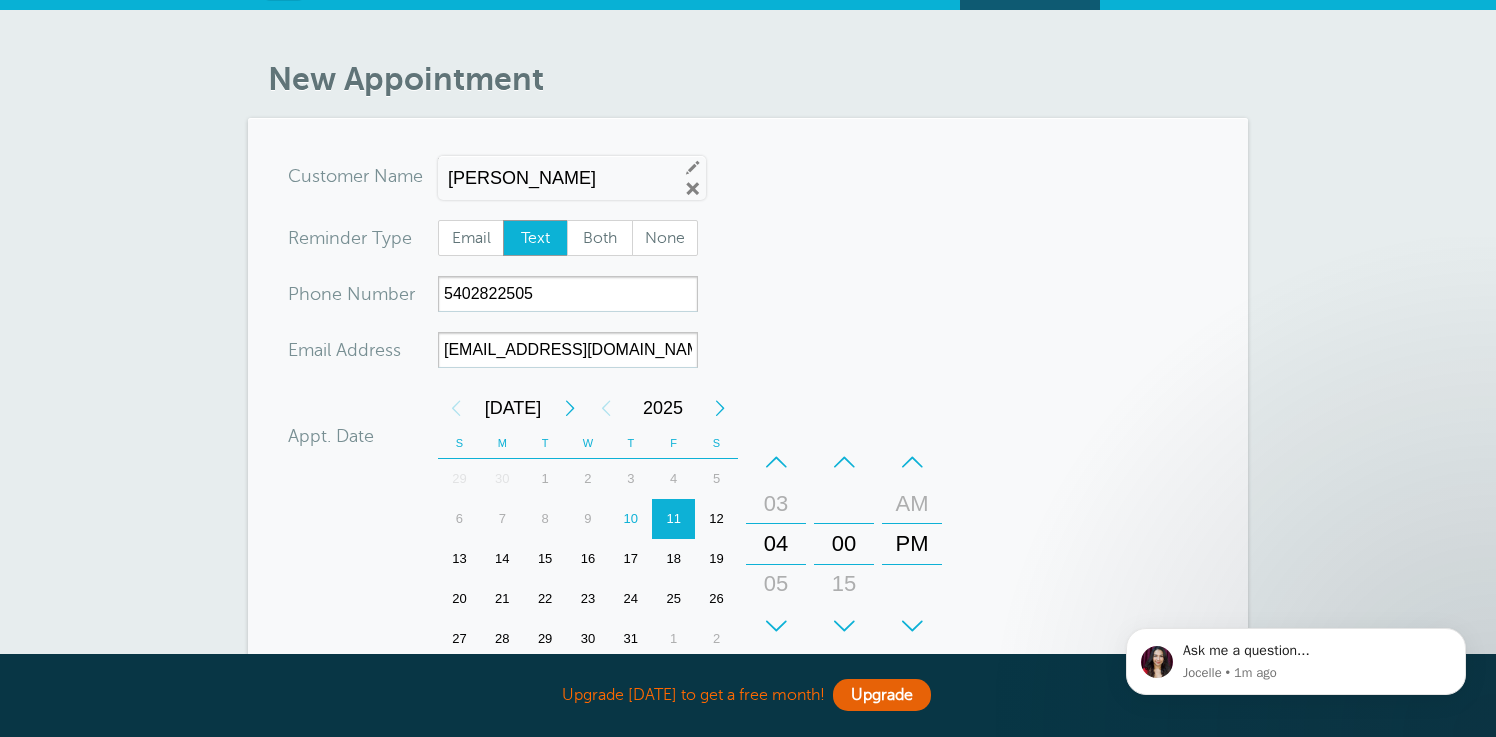 scroll, scrollTop: 0, scrollLeft: 0, axis: both 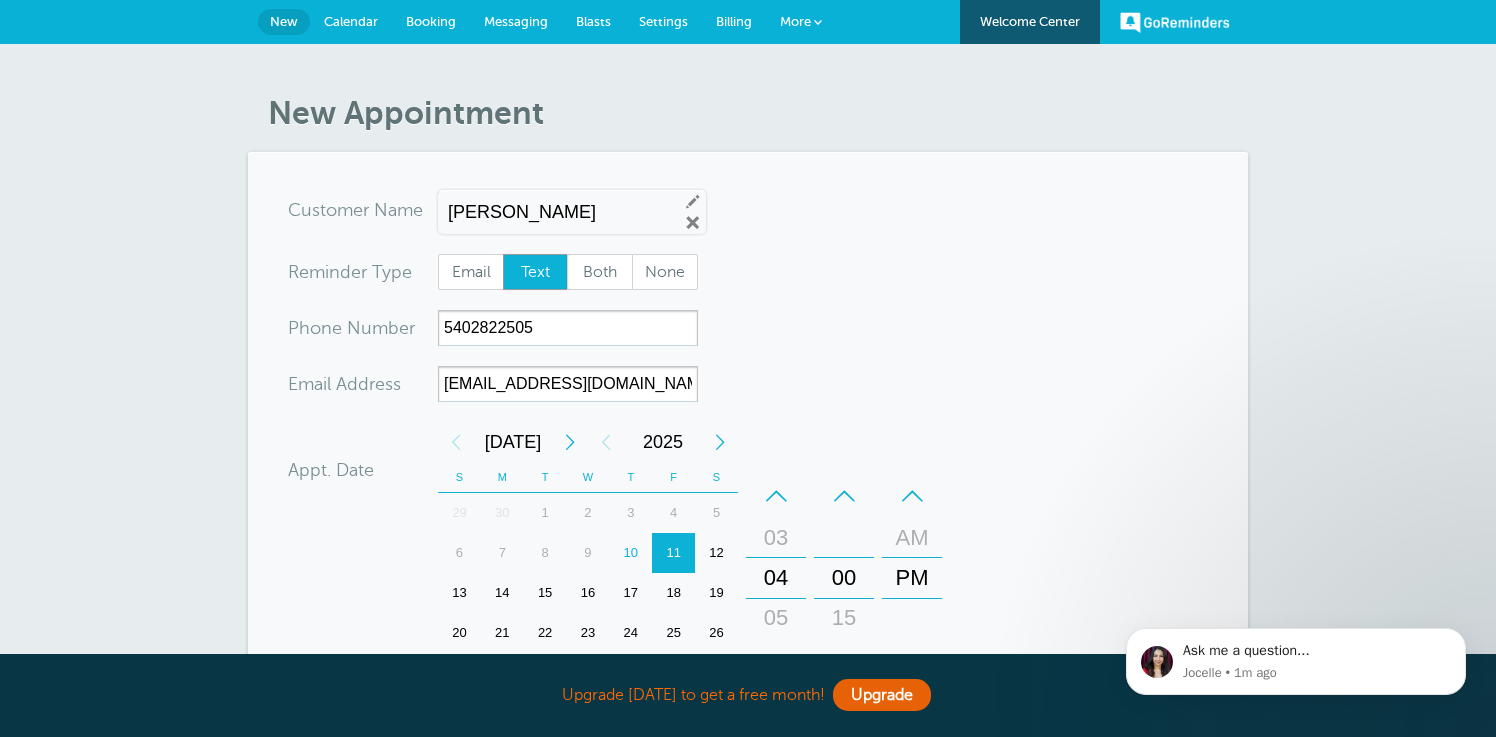 click on "Billing" at bounding box center [734, 21] 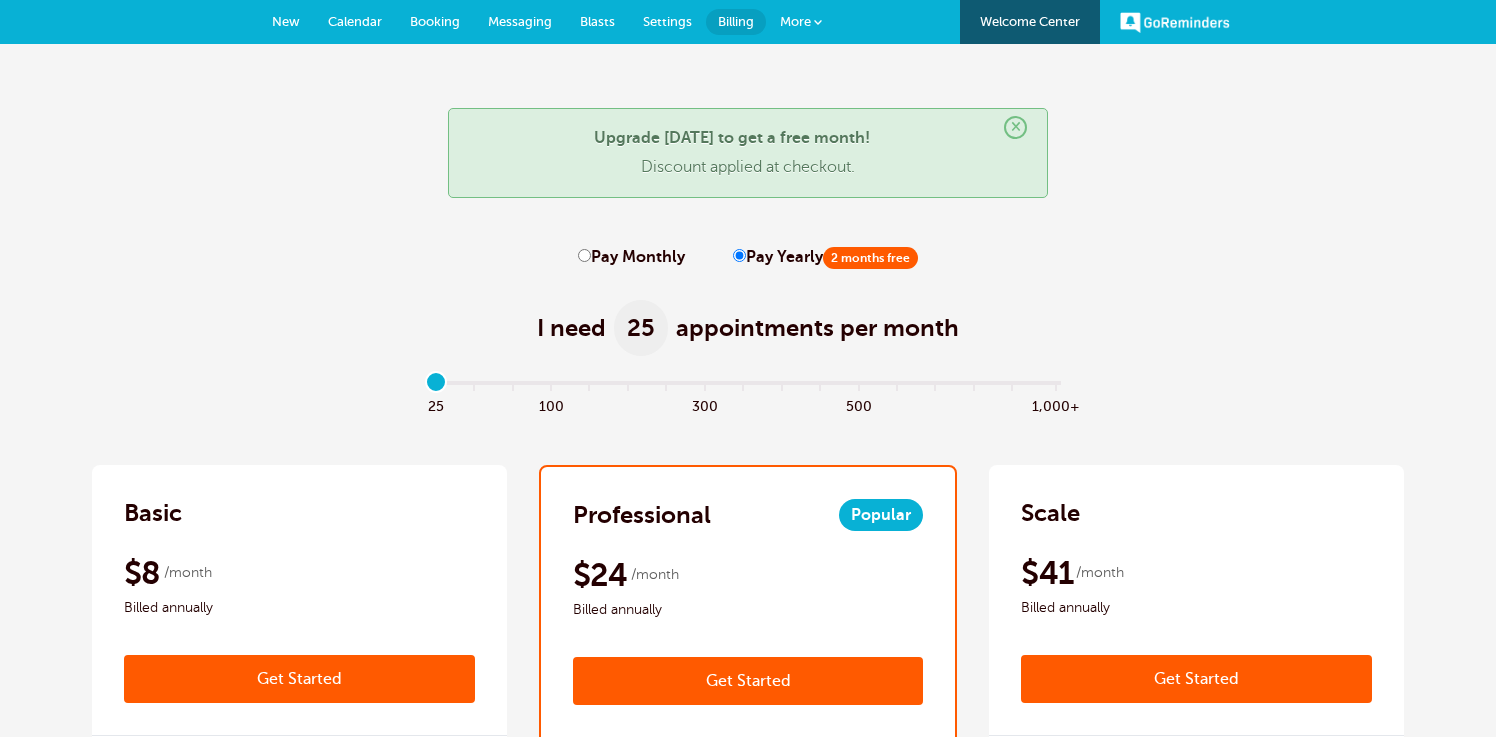 scroll, scrollTop: 0, scrollLeft: 0, axis: both 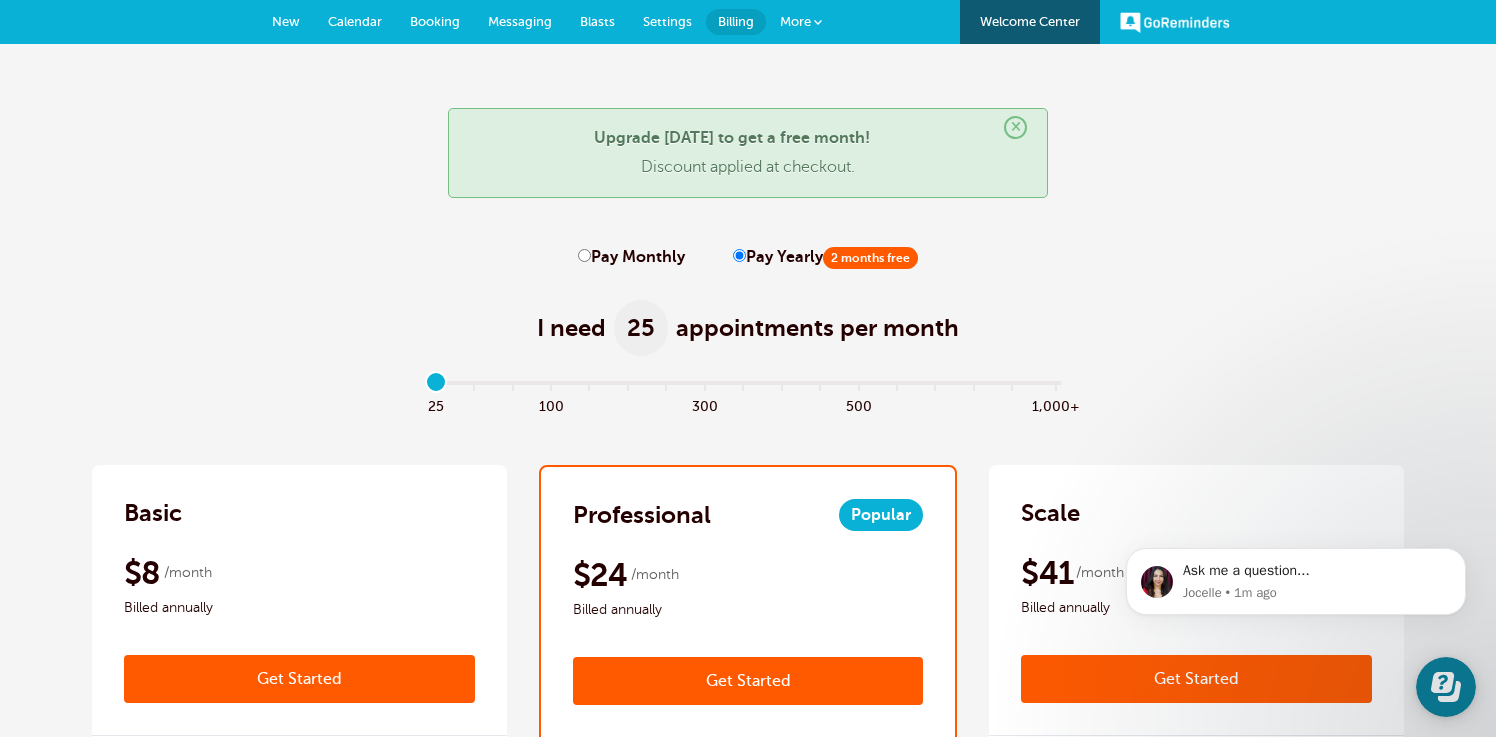 click on "Pay Monthly" at bounding box center (584, 255) 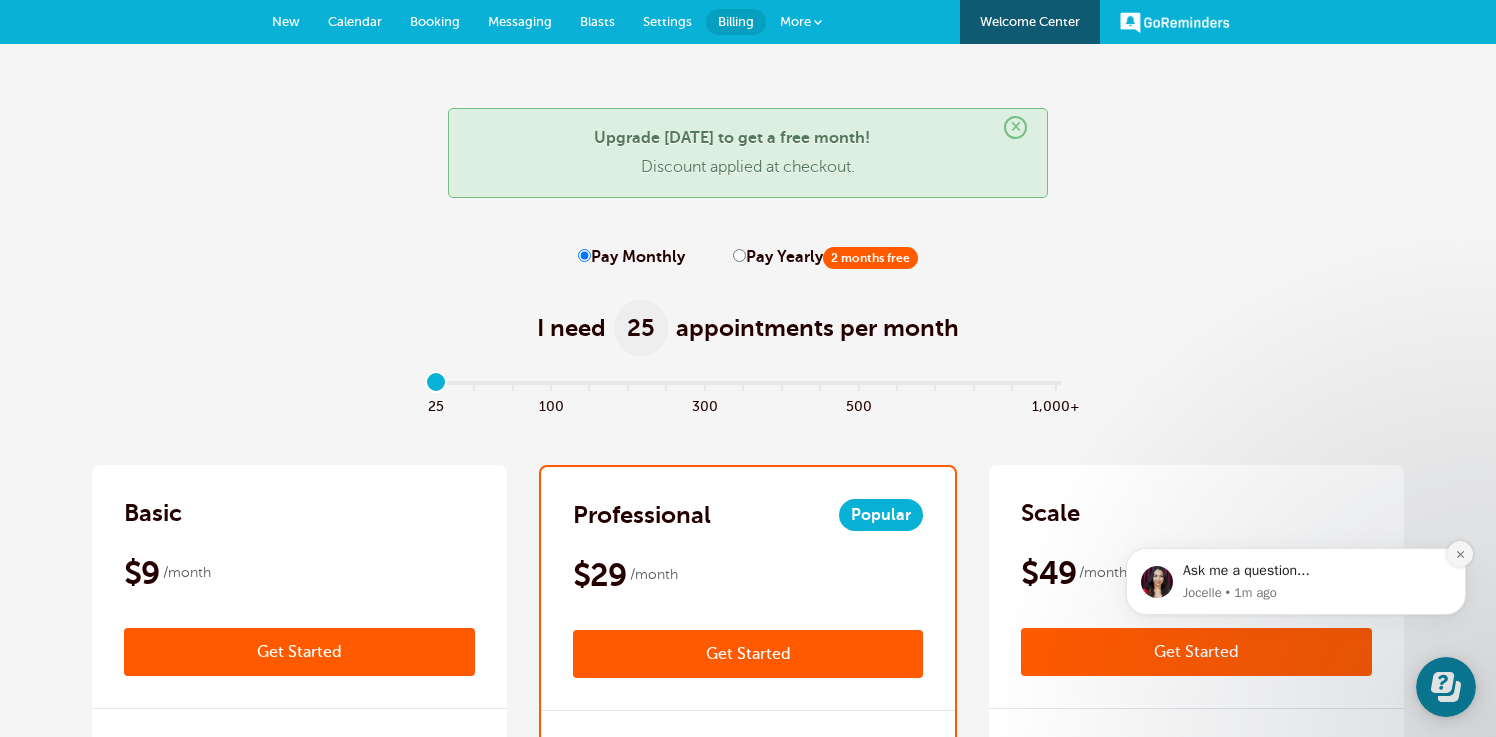 click 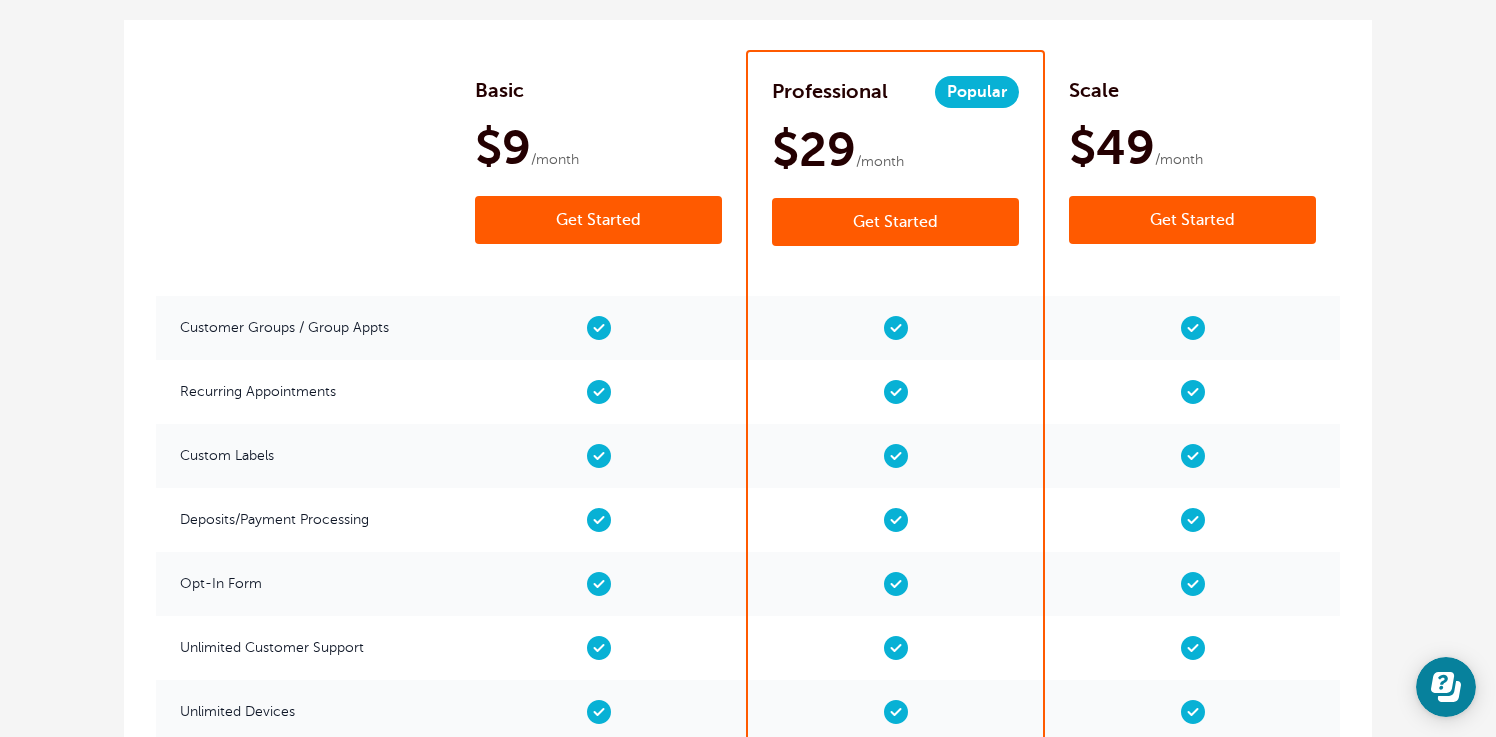 scroll, scrollTop: 3392, scrollLeft: 0, axis: vertical 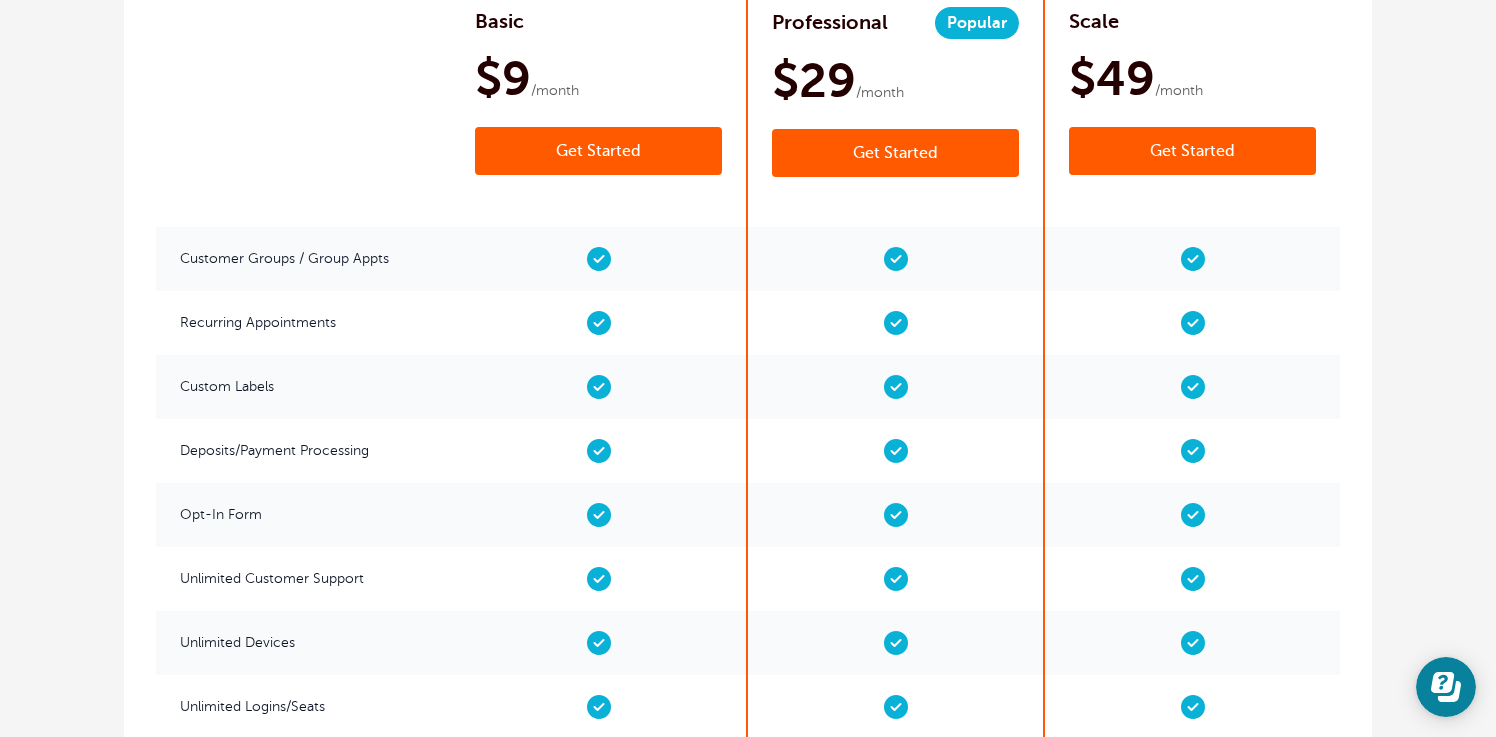 click on "Get Started" at bounding box center (598, 151) 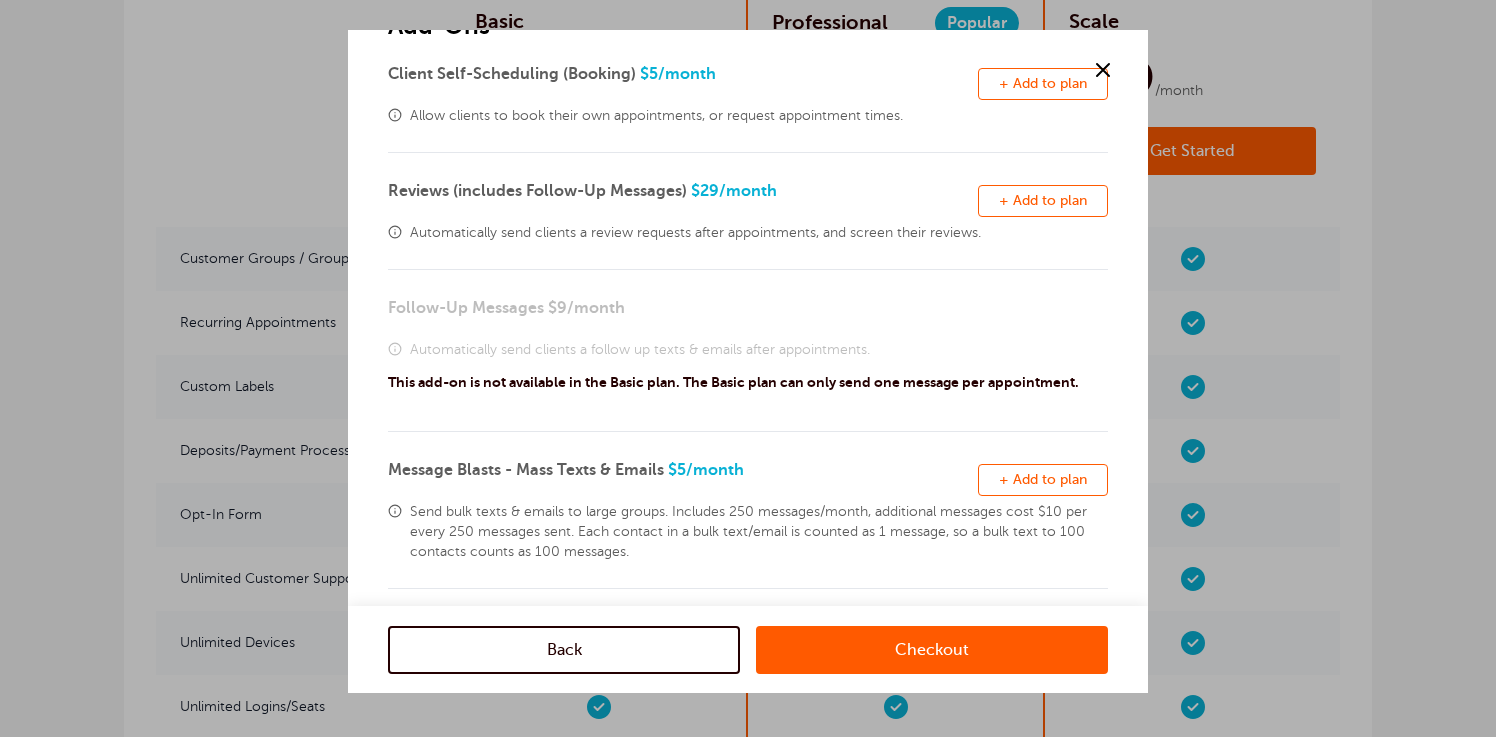 scroll, scrollTop: 175, scrollLeft: 0, axis: vertical 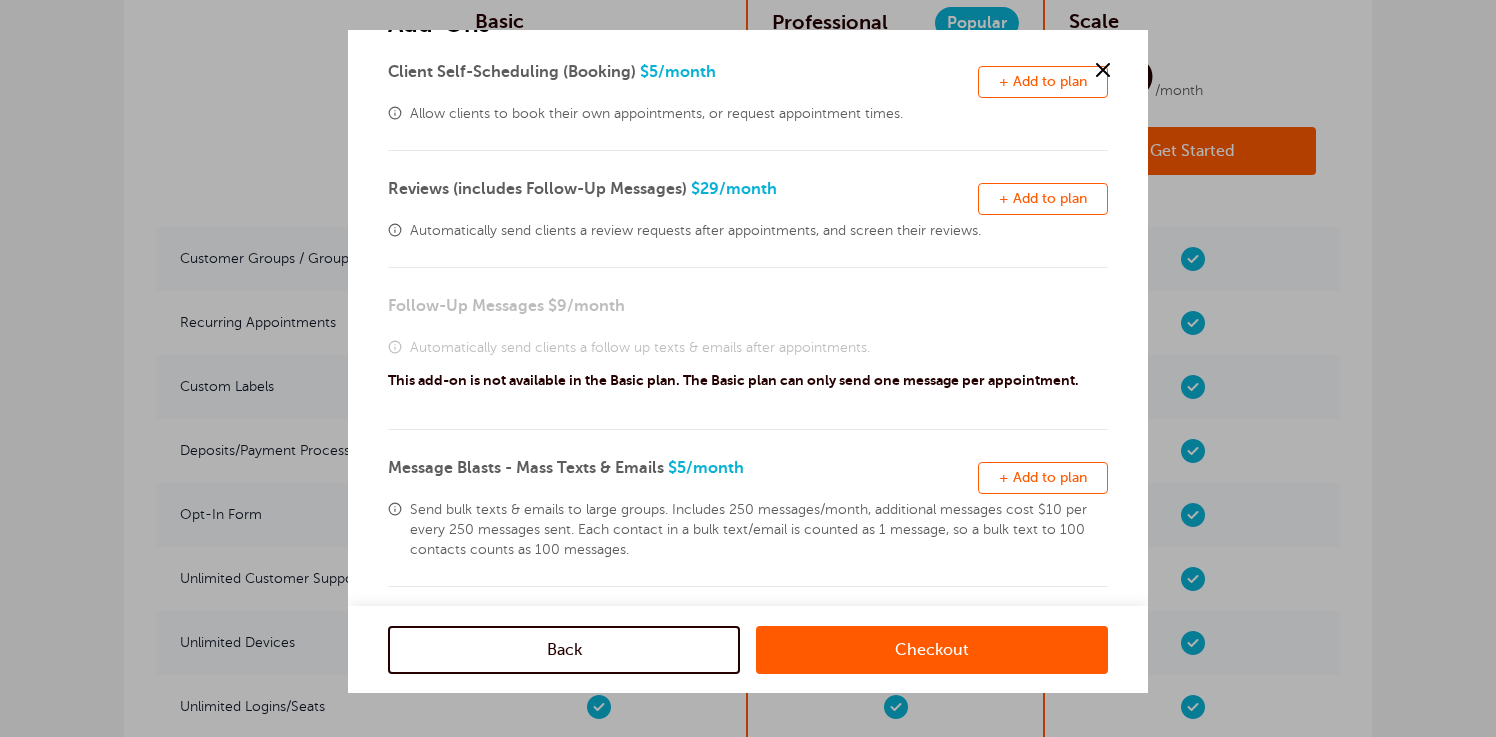 click at bounding box center (1103, 70) 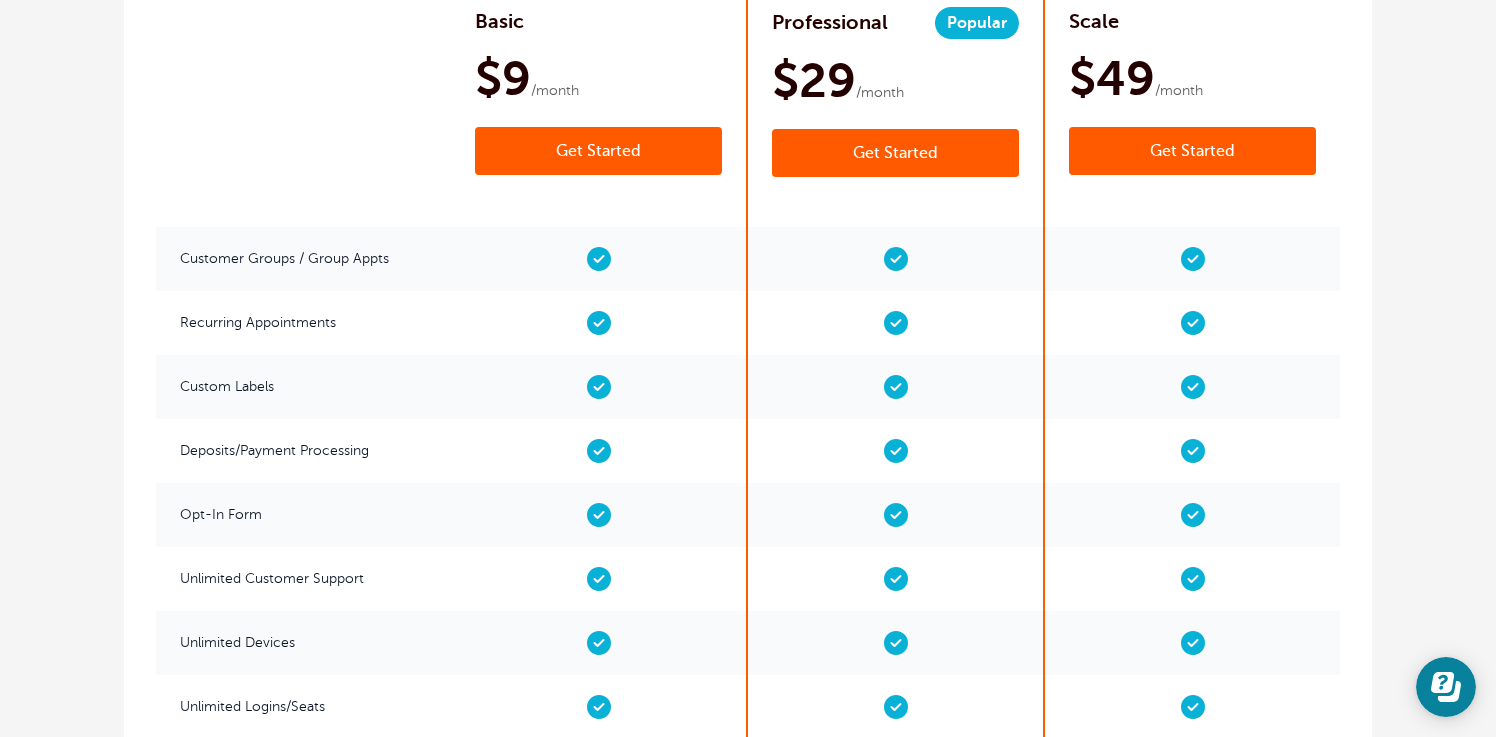 scroll, scrollTop: 0, scrollLeft: 0, axis: both 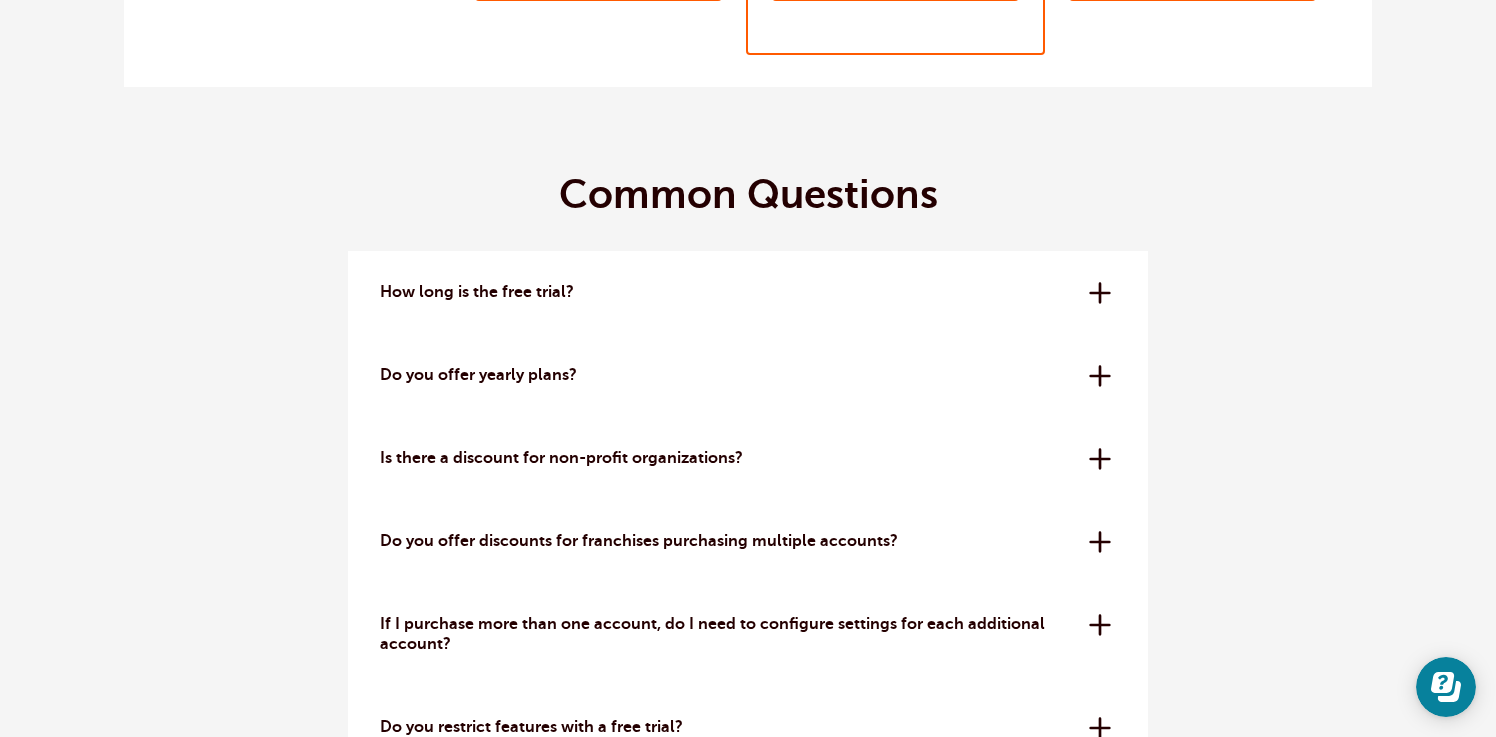 click on "Do you offer yearly plans?" at bounding box center [727, 375] 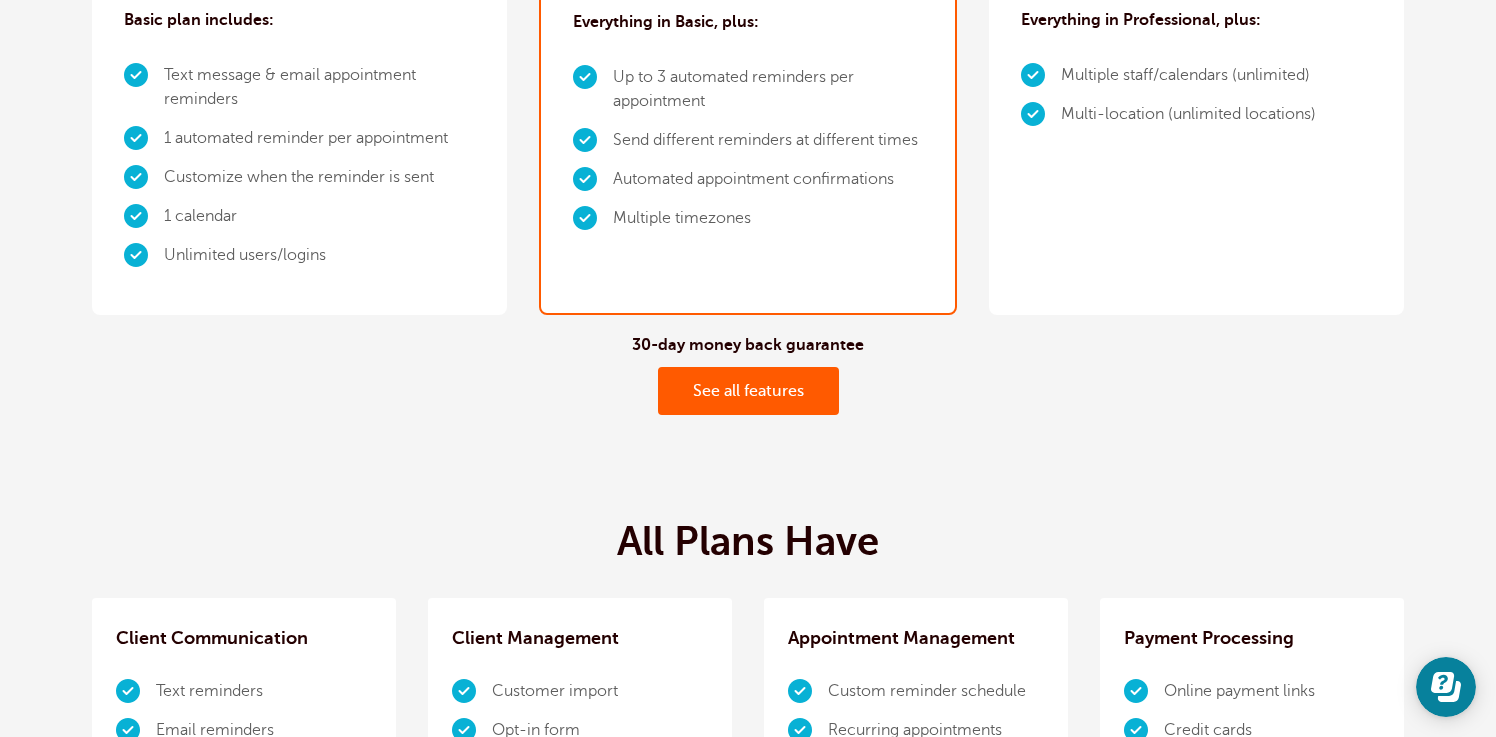 scroll, scrollTop: 0, scrollLeft: 0, axis: both 